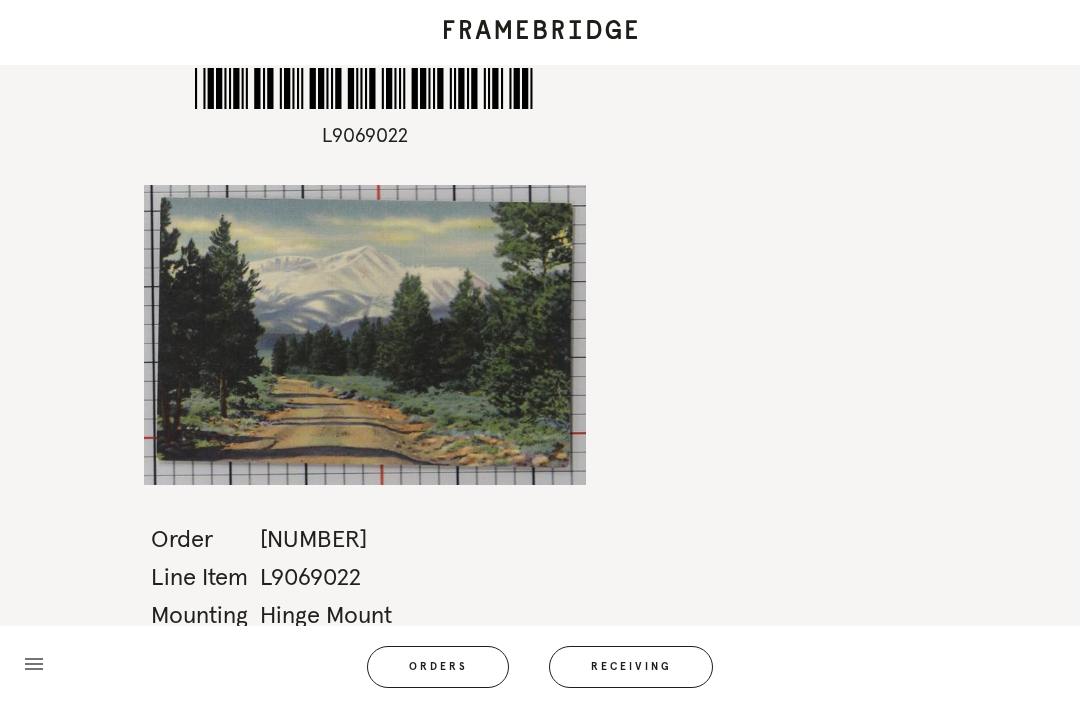scroll, scrollTop: 0, scrollLeft: 0, axis: both 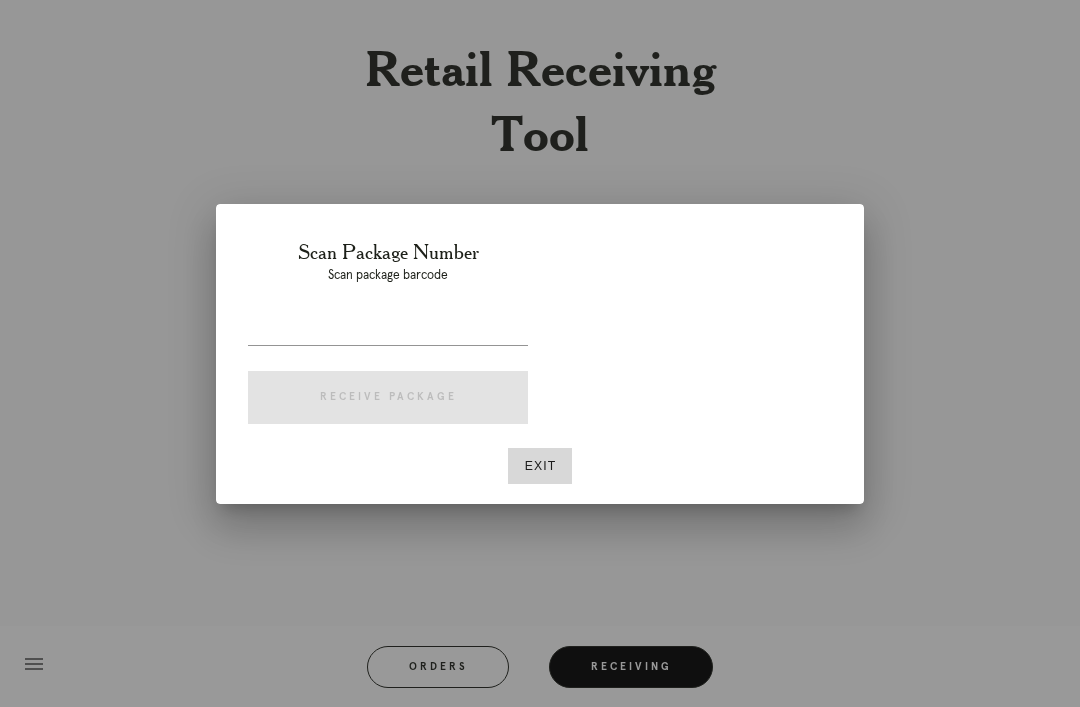click on "Exit" at bounding box center [540, 466] 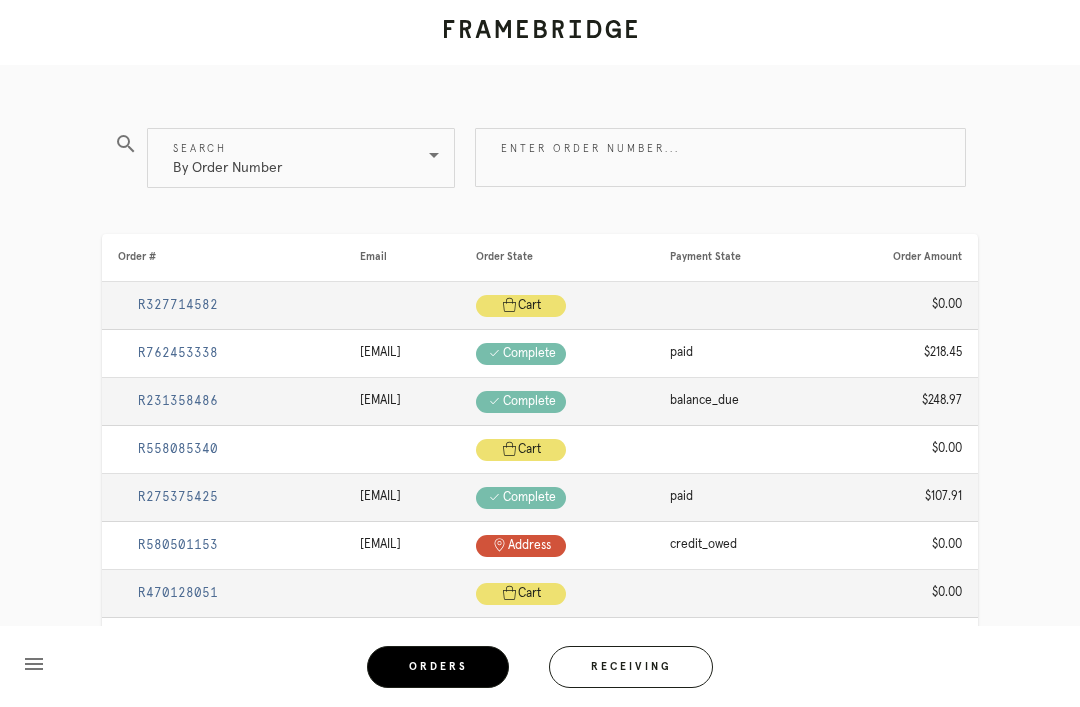 click on "Receiving" at bounding box center (631, 667) 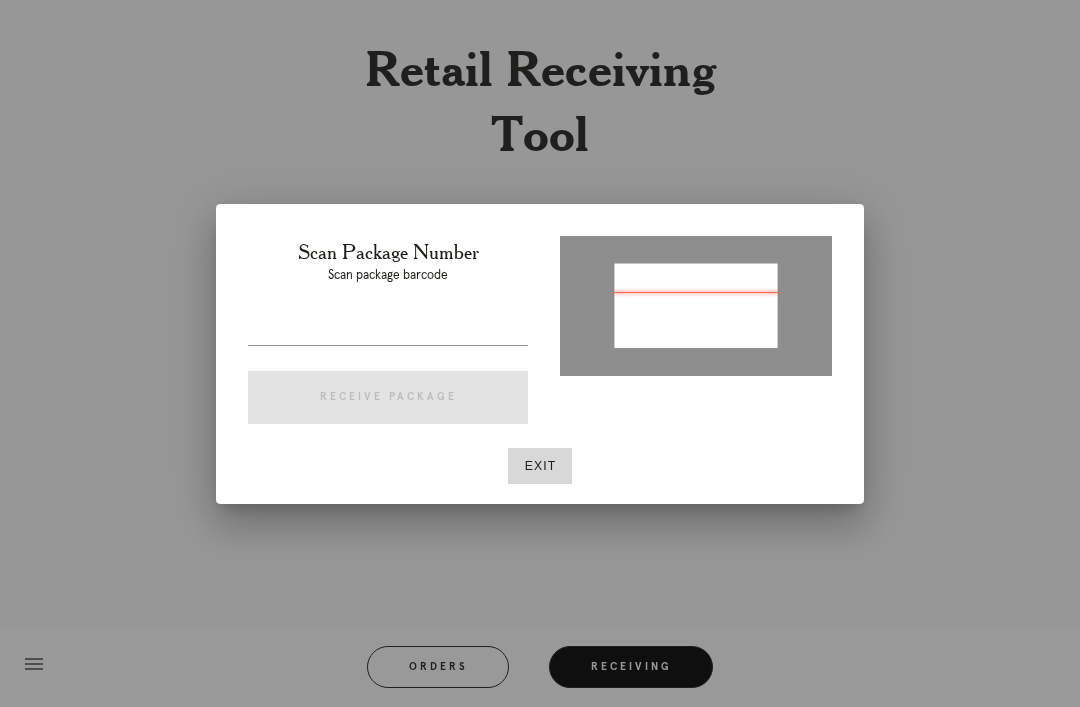 type on "[ORDER_ID]" 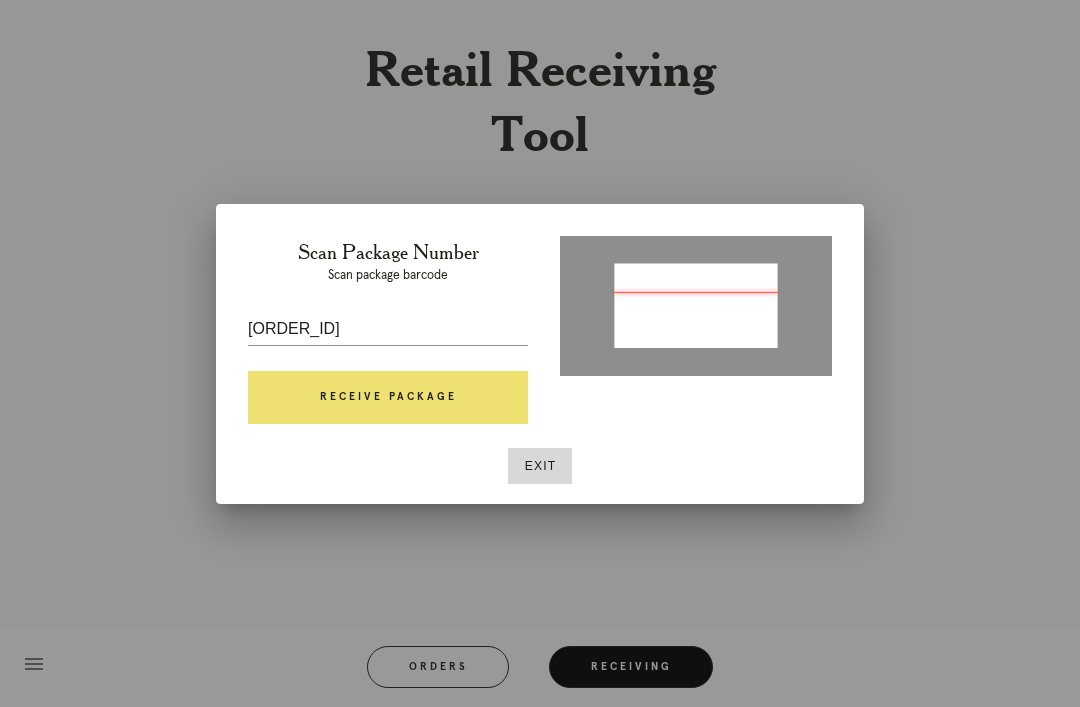 click on "Receive Package" at bounding box center (388, 398) 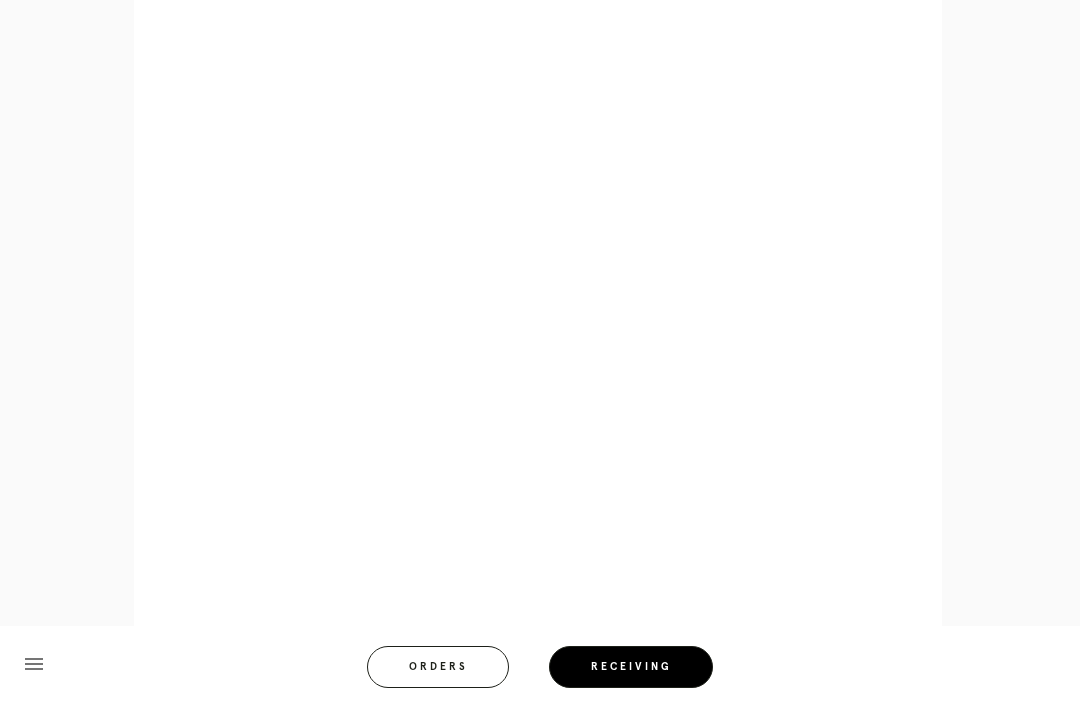 scroll, scrollTop: 944, scrollLeft: 0, axis: vertical 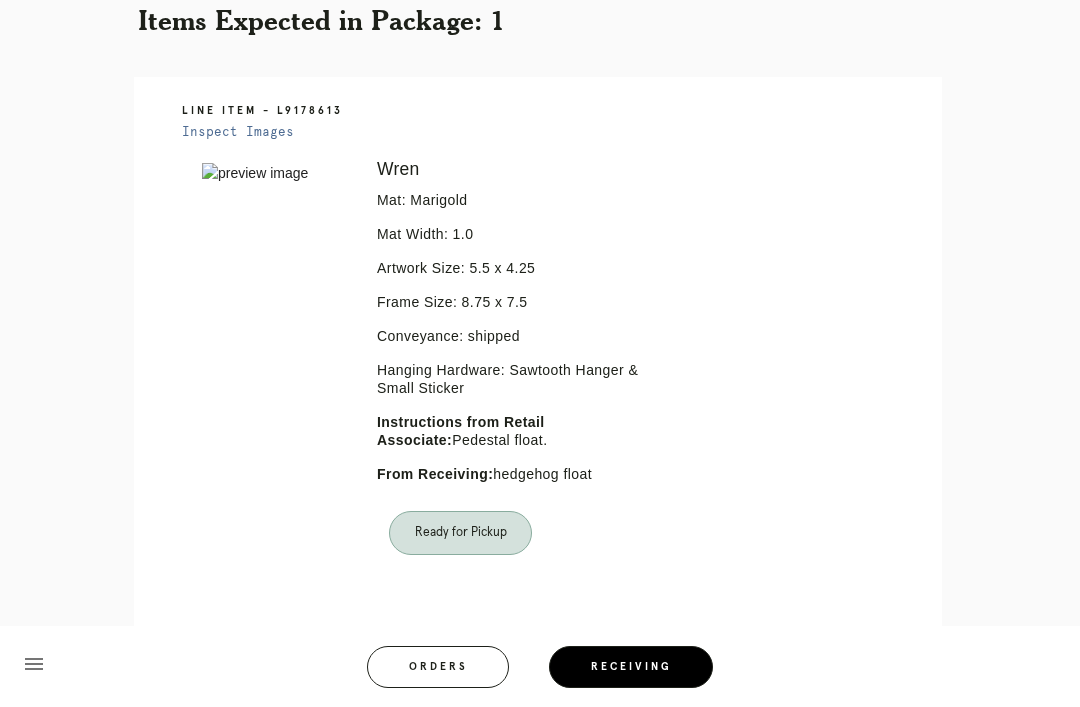click on "Ready for Pickup" at bounding box center (460, 533) 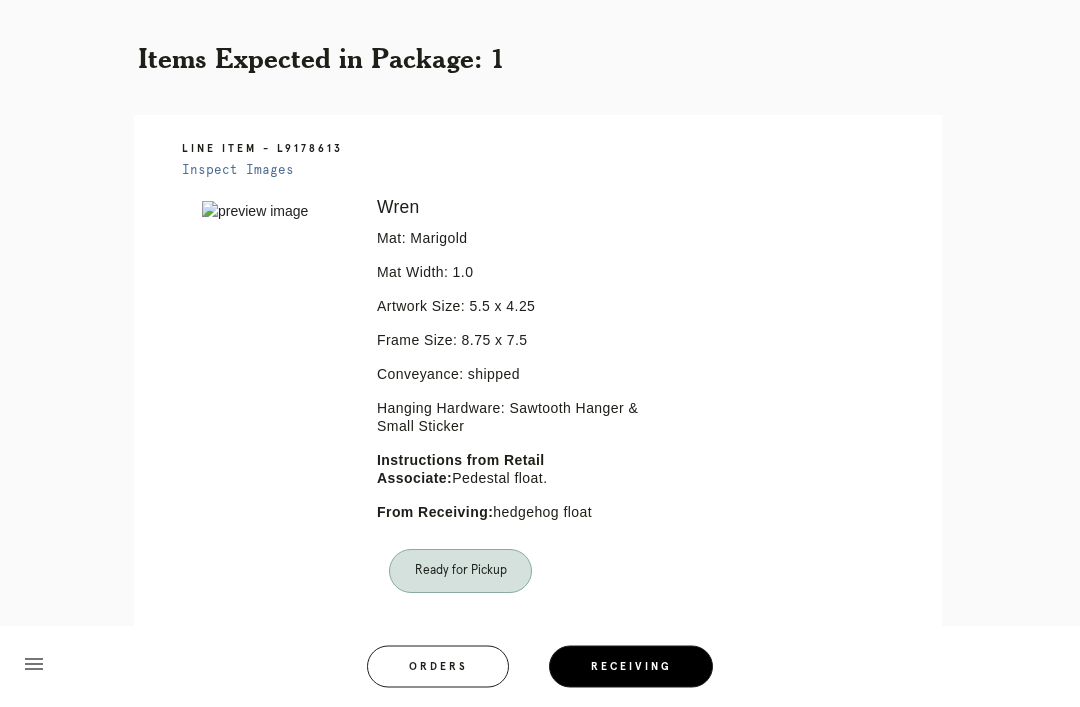 scroll, scrollTop: 408, scrollLeft: 0, axis: vertical 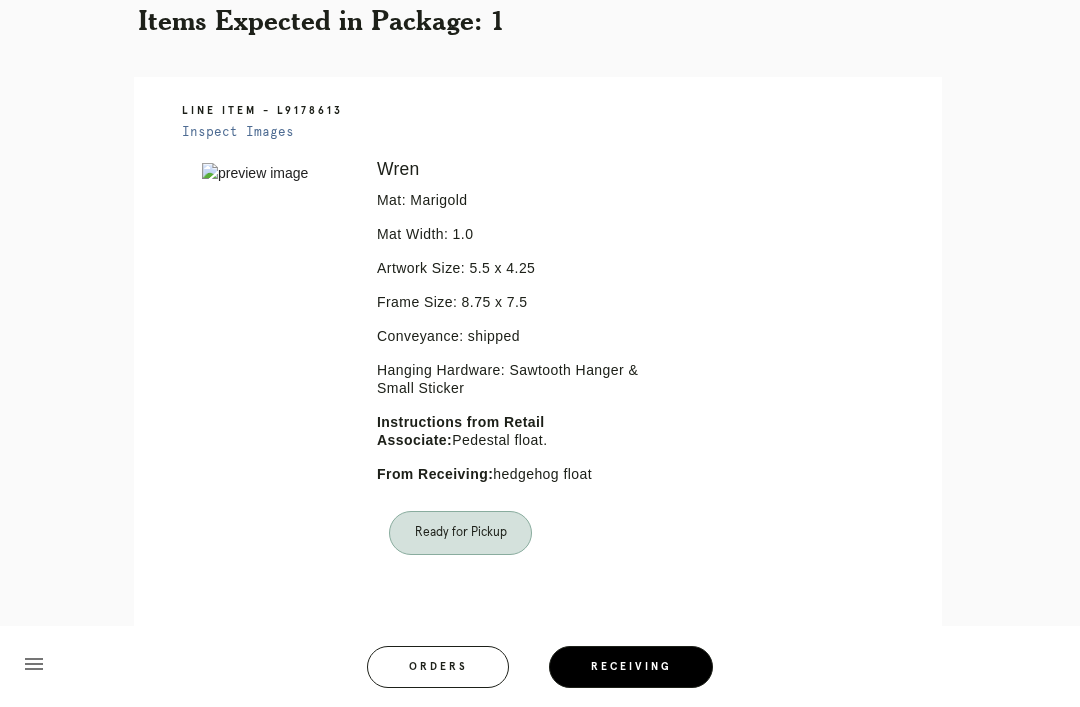 click on "Ready for Pickup" at bounding box center (460, 533) 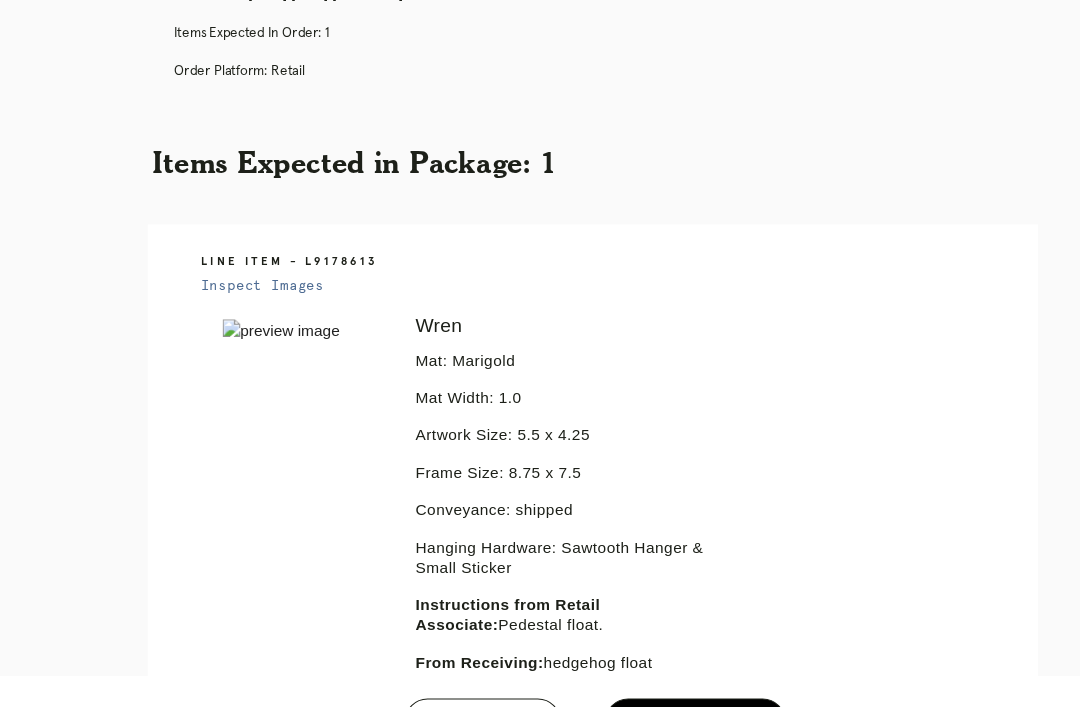 scroll, scrollTop: 472, scrollLeft: 0, axis: vertical 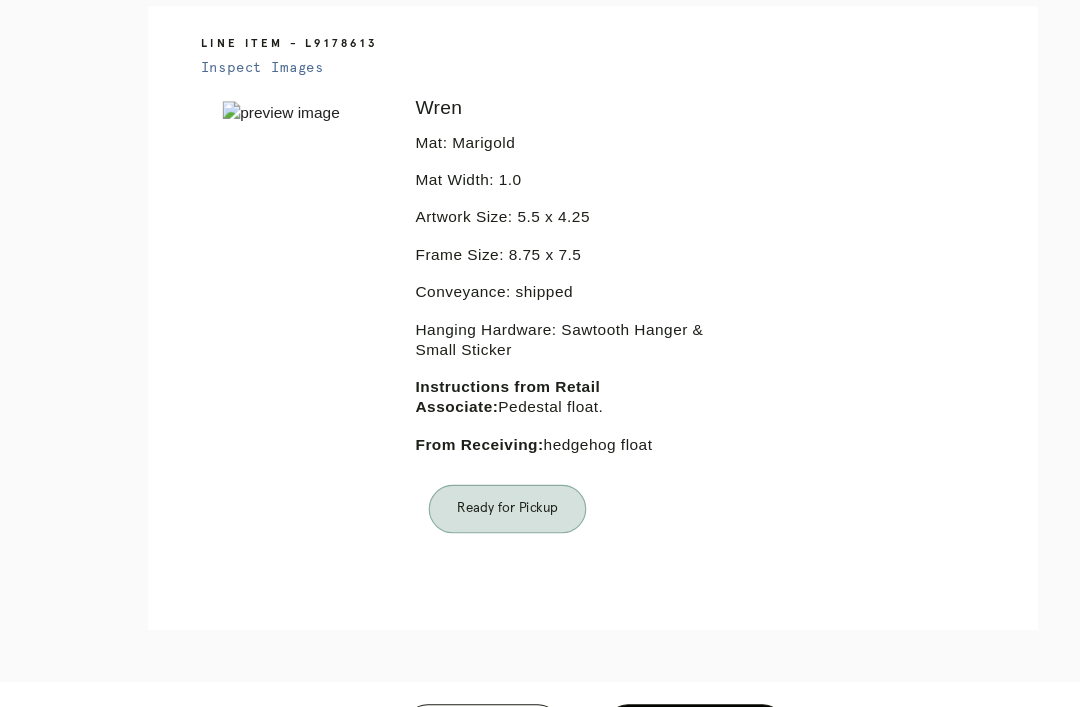 click on "Receiving" at bounding box center (631, 667) 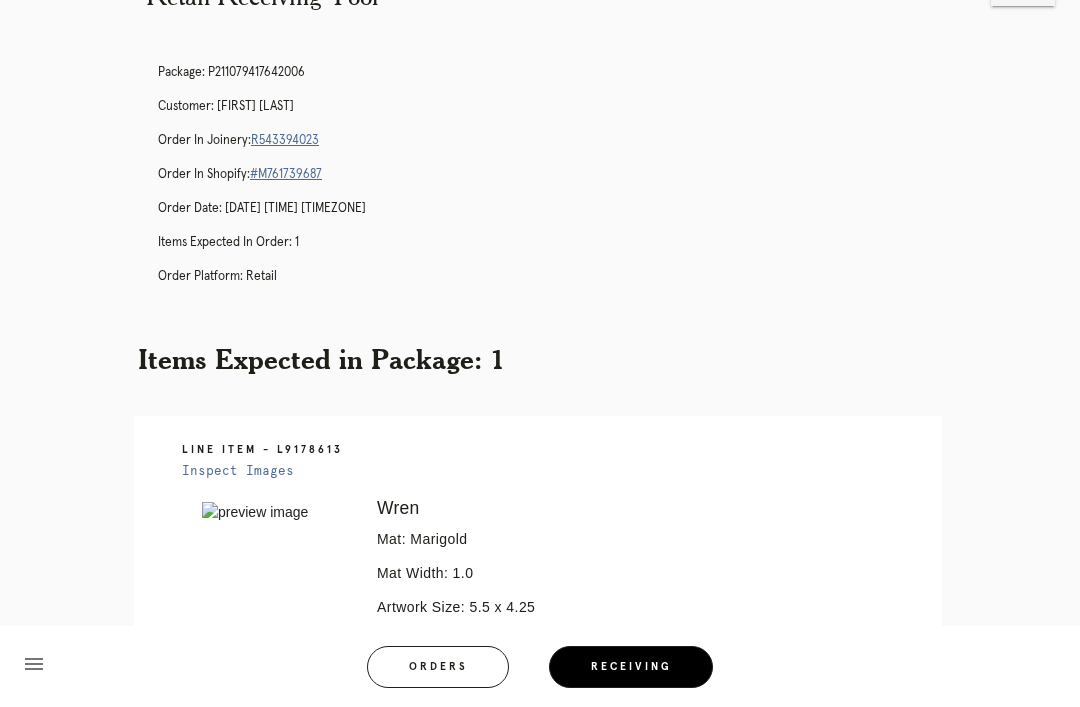 scroll, scrollTop: 0, scrollLeft: 0, axis: both 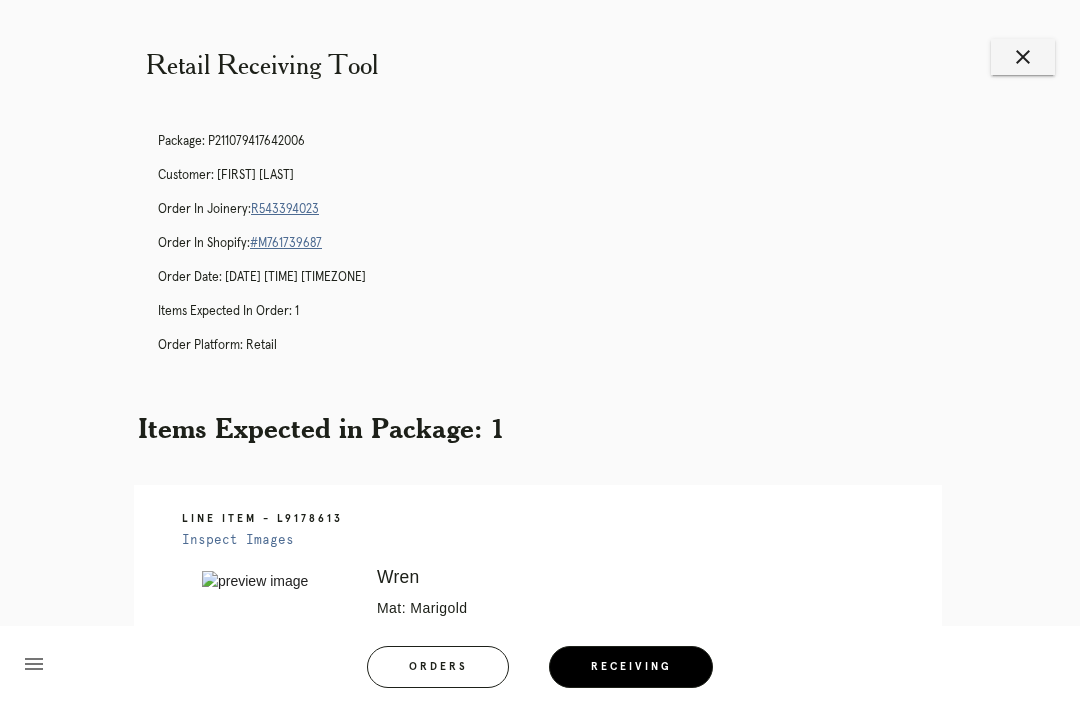 click on "Receiving" at bounding box center (631, 667) 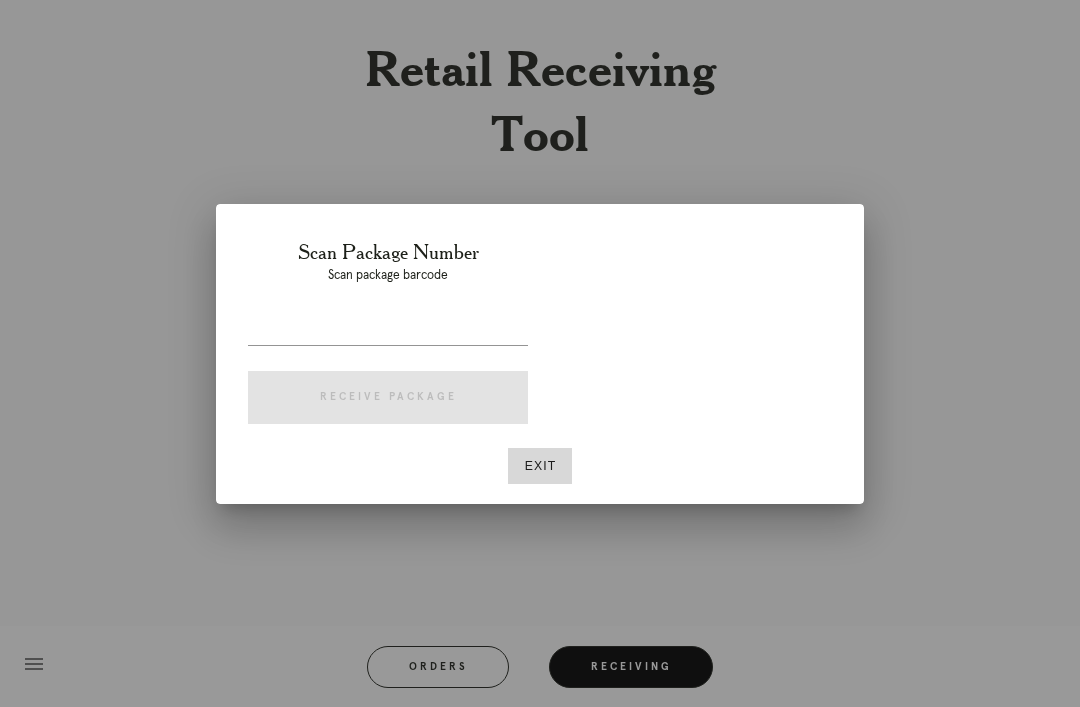 scroll, scrollTop: 0, scrollLeft: 0, axis: both 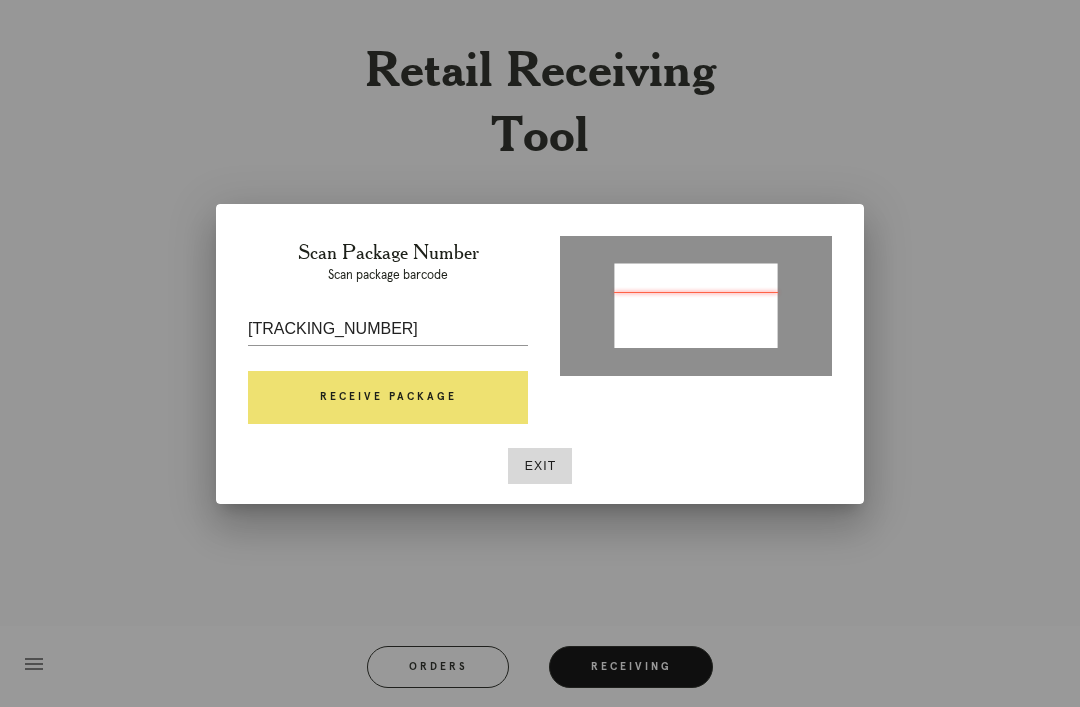 click on "Receive Package" at bounding box center [388, 398] 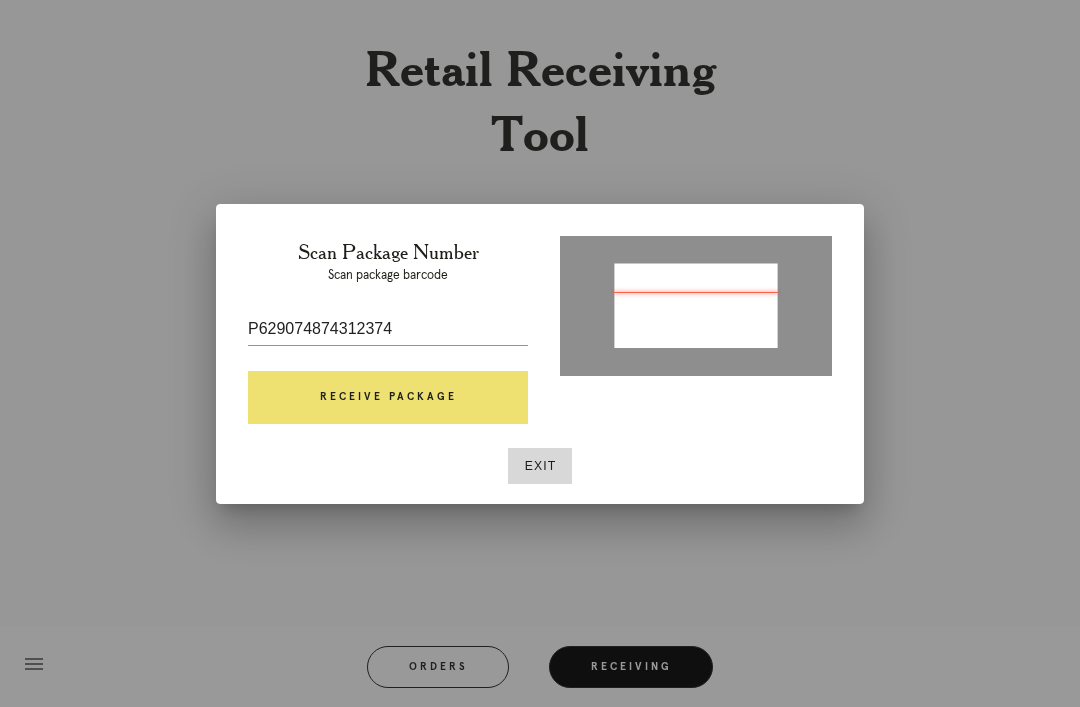 click on "Receive Package" at bounding box center [388, 398] 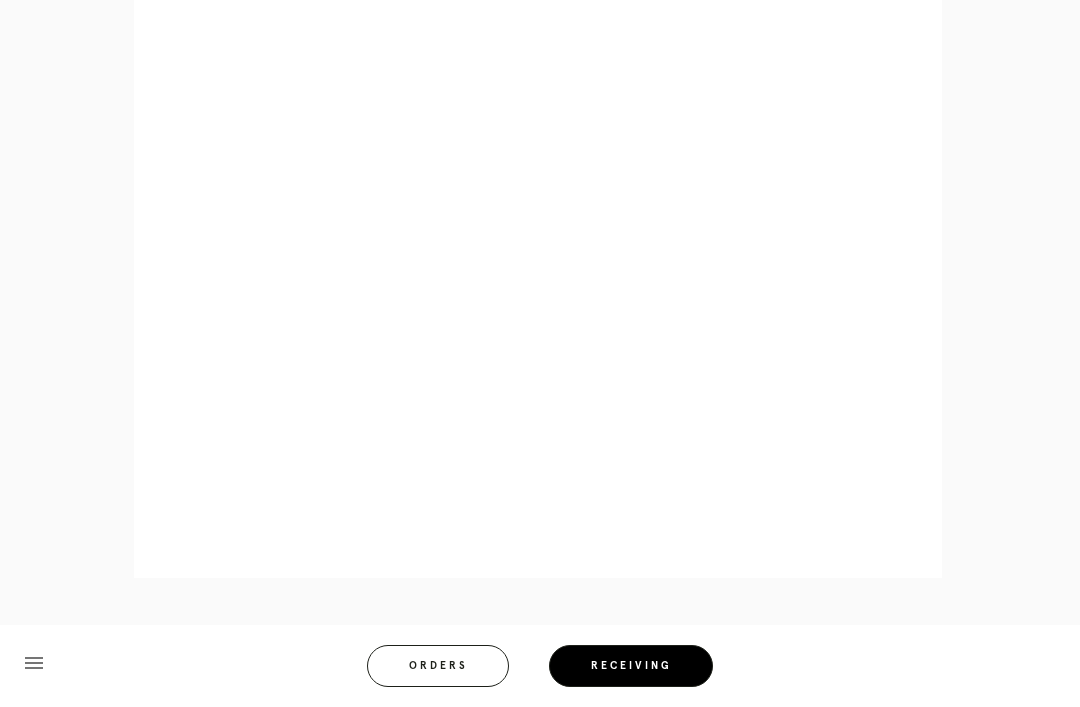 scroll, scrollTop: 910, scrollLeft: 0, axis: vertical 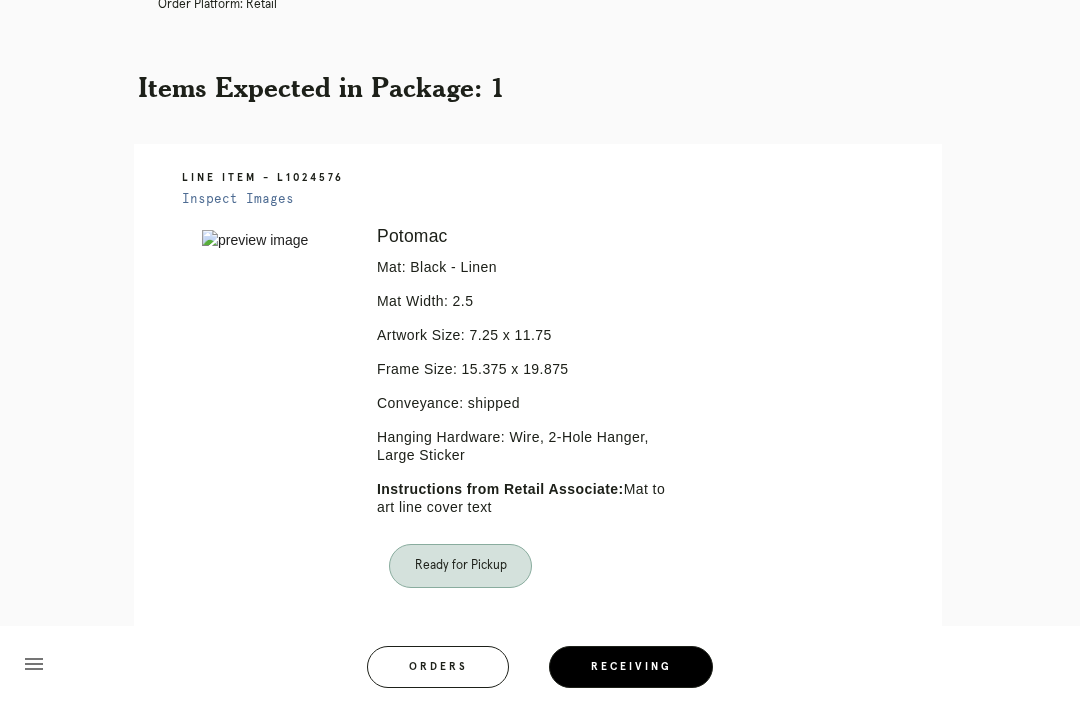 click on "Retail Receiving Tool   close   Package: P629074874312374   Customer: Deepika Gauba
Order in Joinery:
R196145217
Order in Shopify:
#M761741705
Order Date:
07/28/2025  3:20 PM EDT
Items Expected in Order: 6   Order Platform: retail     Items Expected in Package:  1
Line Item - L1024576
Inspect Images
Error retreiving frame spec #9787913
Potomac
Mat: Black - Linen
Mat Width: 2.5
Artwork Size:
7.25
x
11.75
Frame Size:
15.375
x
19.875
Conveyance: shipped
Hanging Hardware: Wire, 2-Hole Hanger, Large Sticker
Instructions from Retail Associate:
Mat to art line cover text
Ready for Pickup
menu
Orders" at bounding box center [540, 231] 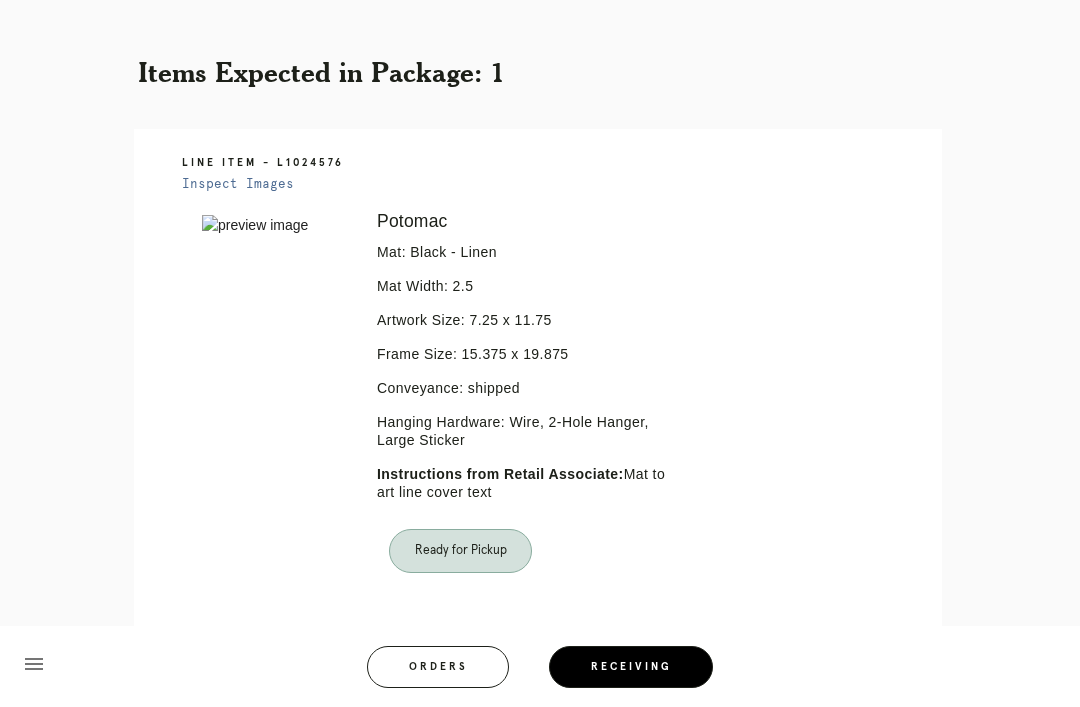 scroll, scrollTop: 374, scrollLeft: 0, axis: vertical 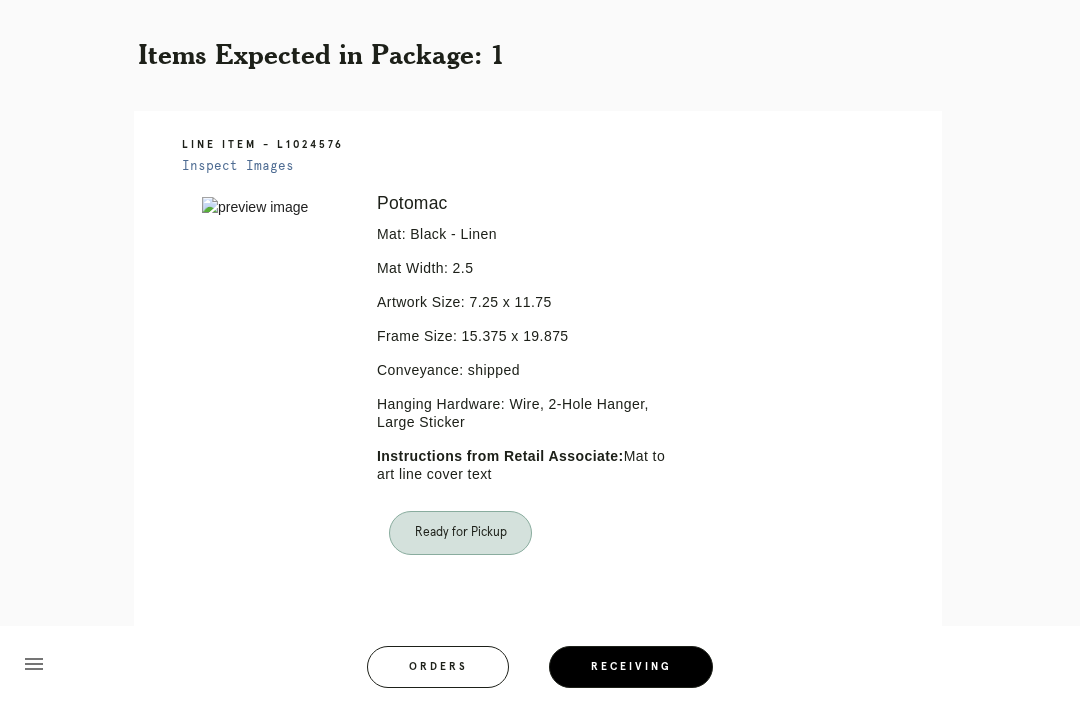 click on "Receiving" at bounding box center [631, 667] 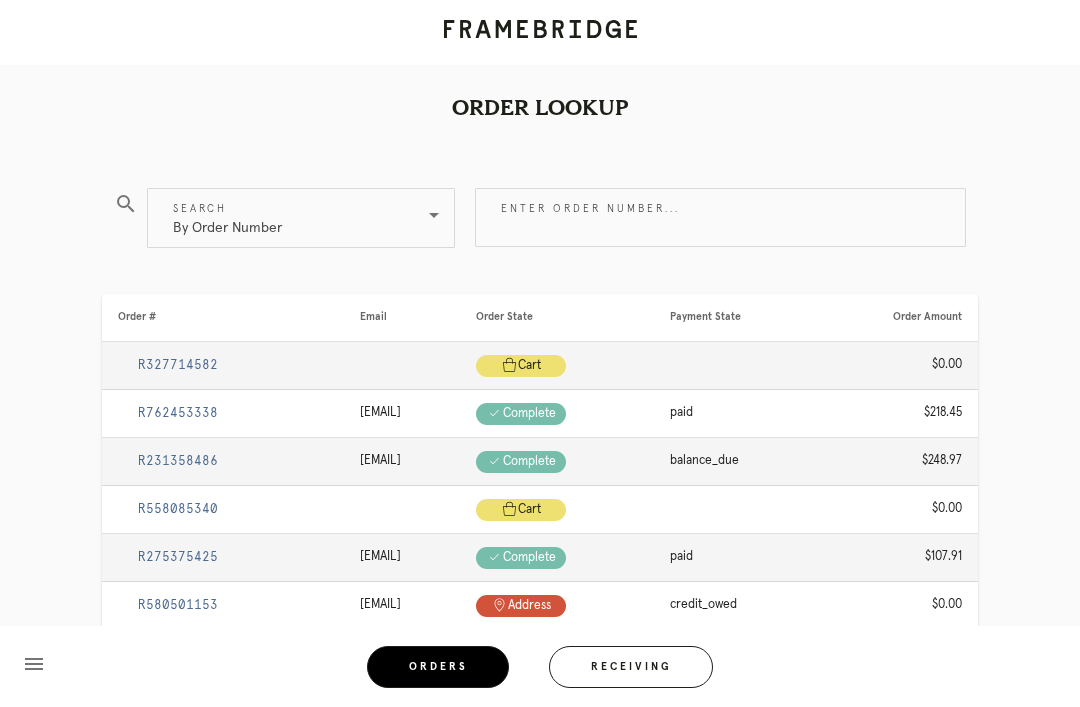 scroll, scrollTop: 5, scrollLeft: 0, axis: vertical 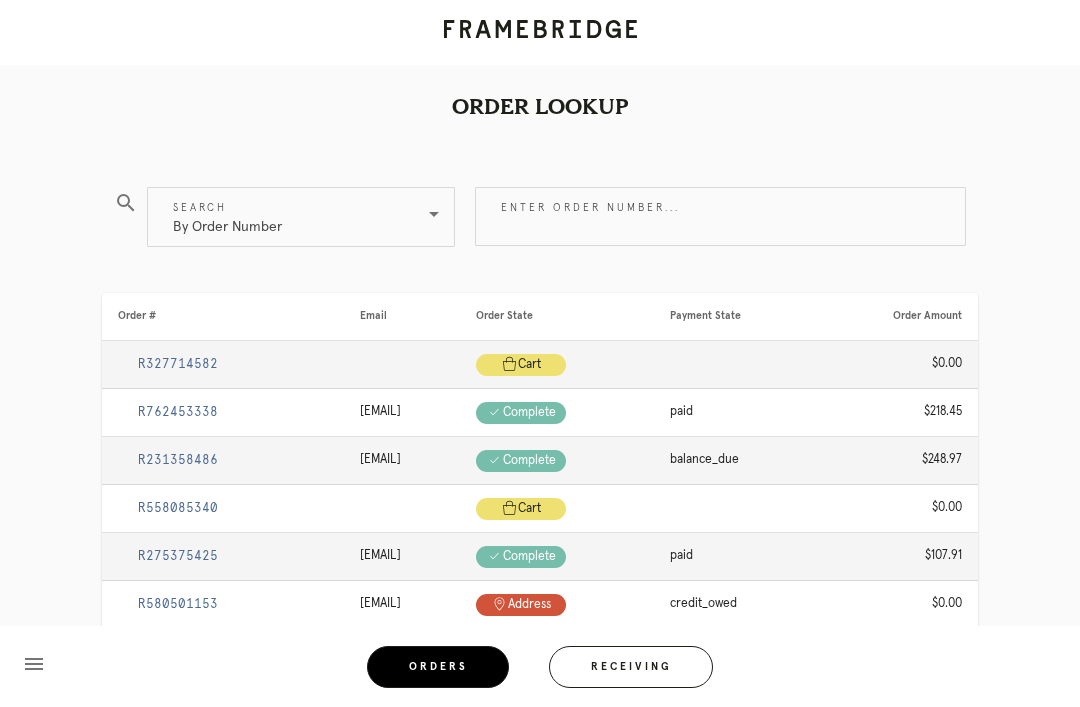 click on "Receiving" at bounding box center (631, 667) 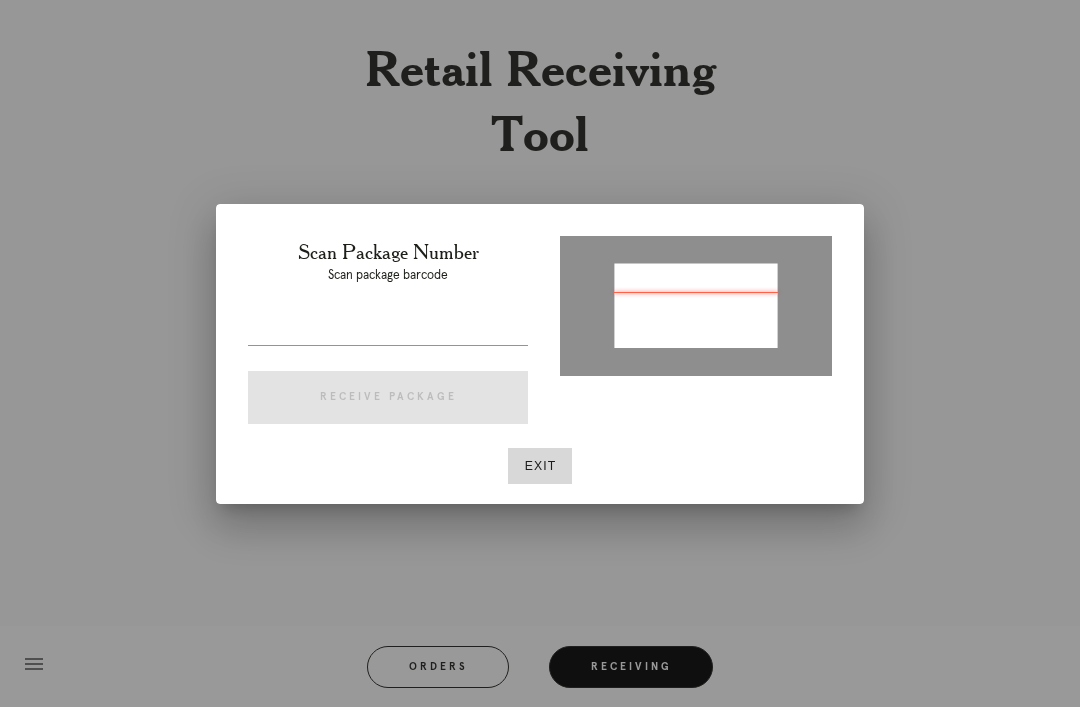 type on "P658878587429096" 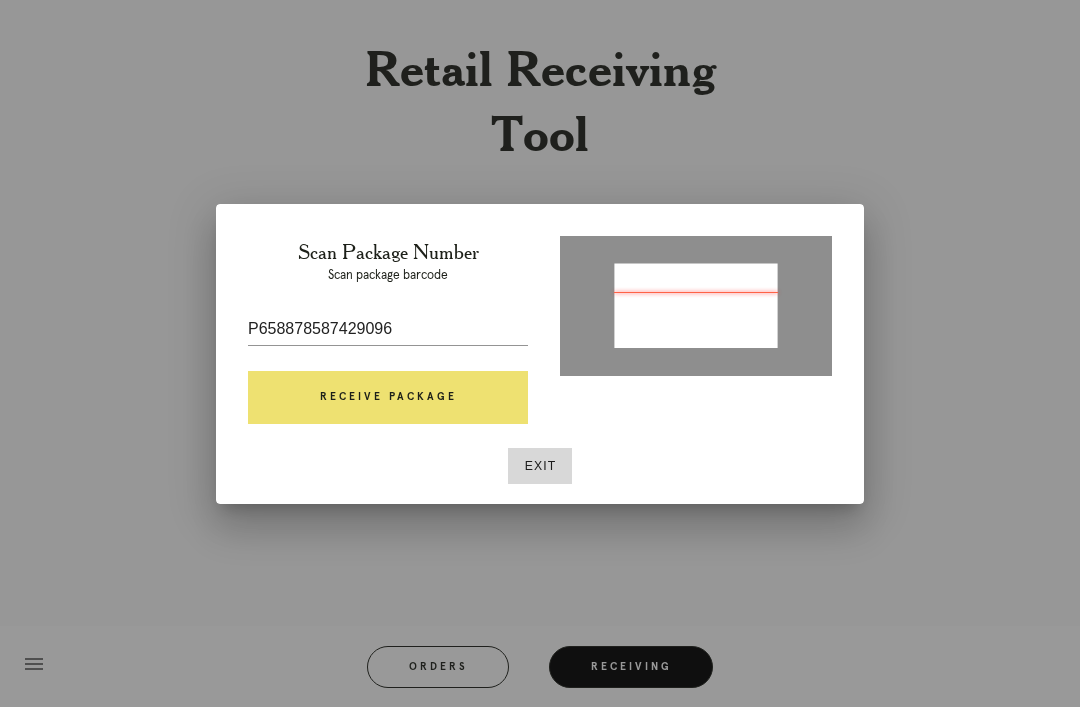 click on "Receive Package" at bounding box center [388, 398] 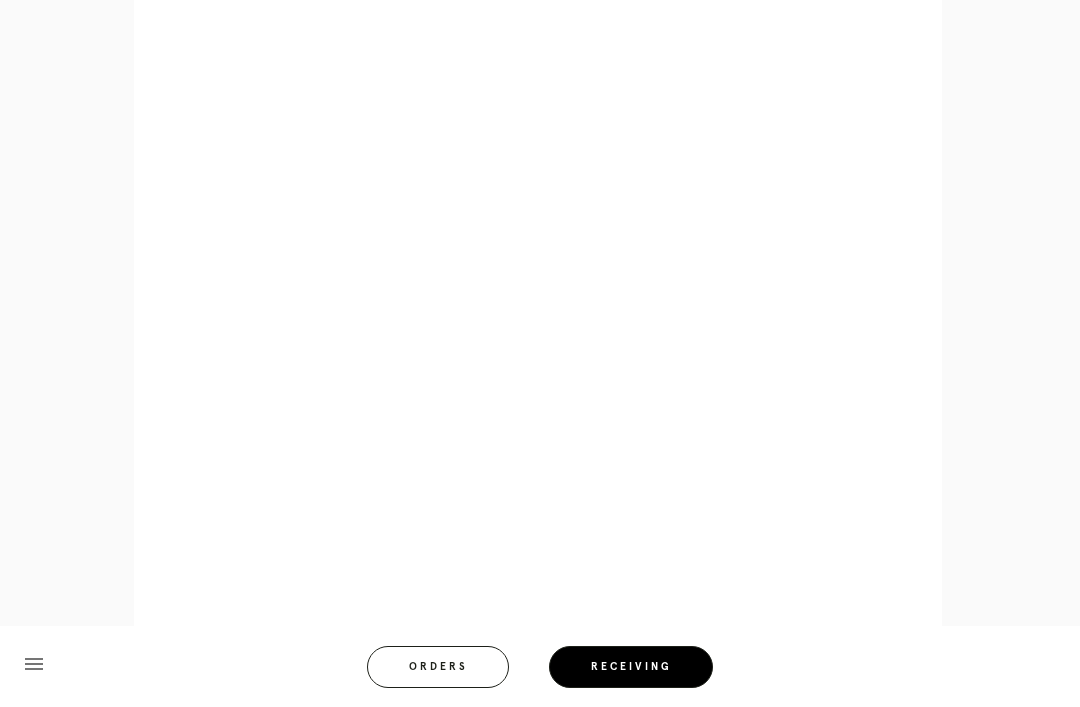 scroll, scrollTop: 1403, scrollLeft: 0, axis: vertical 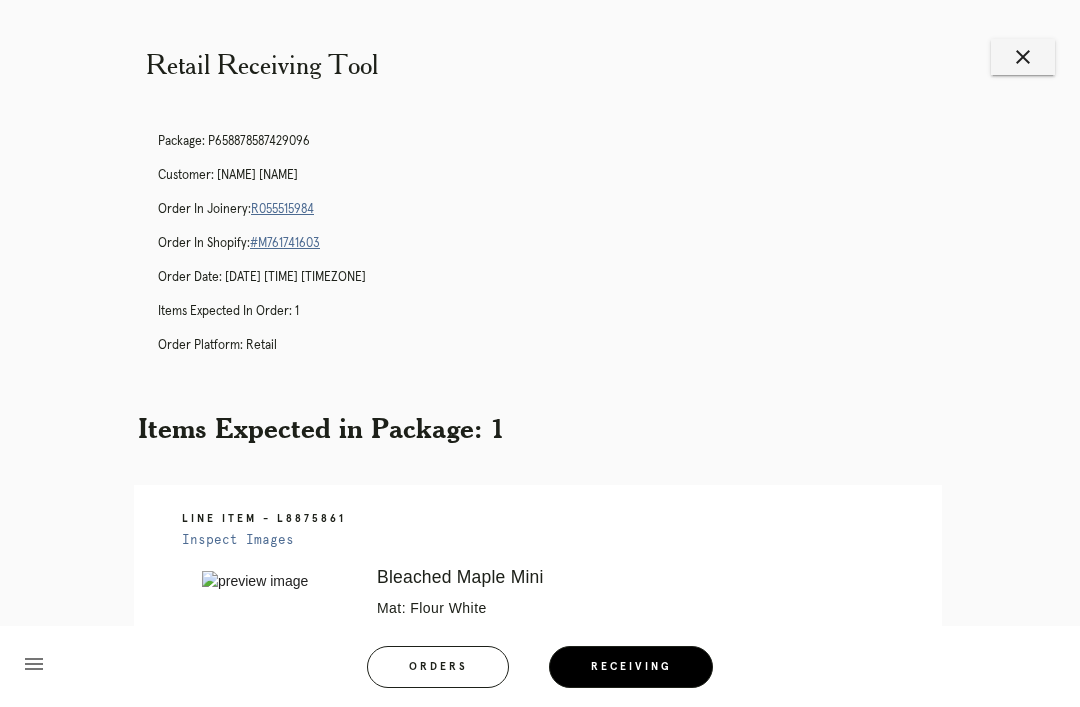 click on "Receiving" at bounding box center (631, 667) 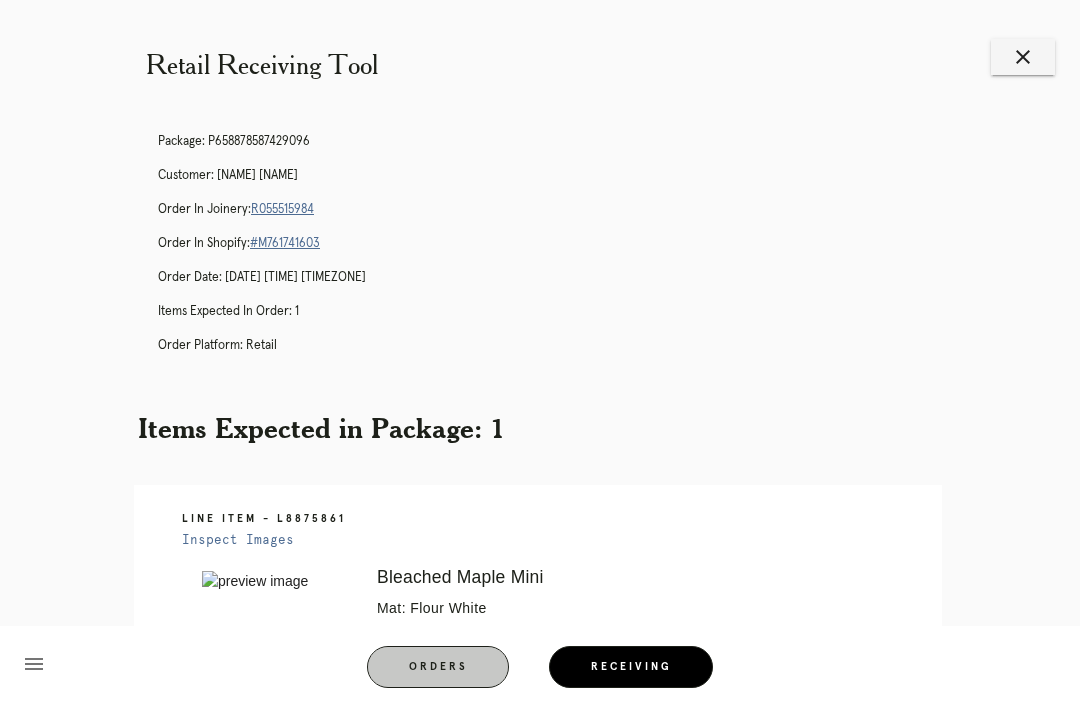click on "Orders" at bounding box center [438, 667] 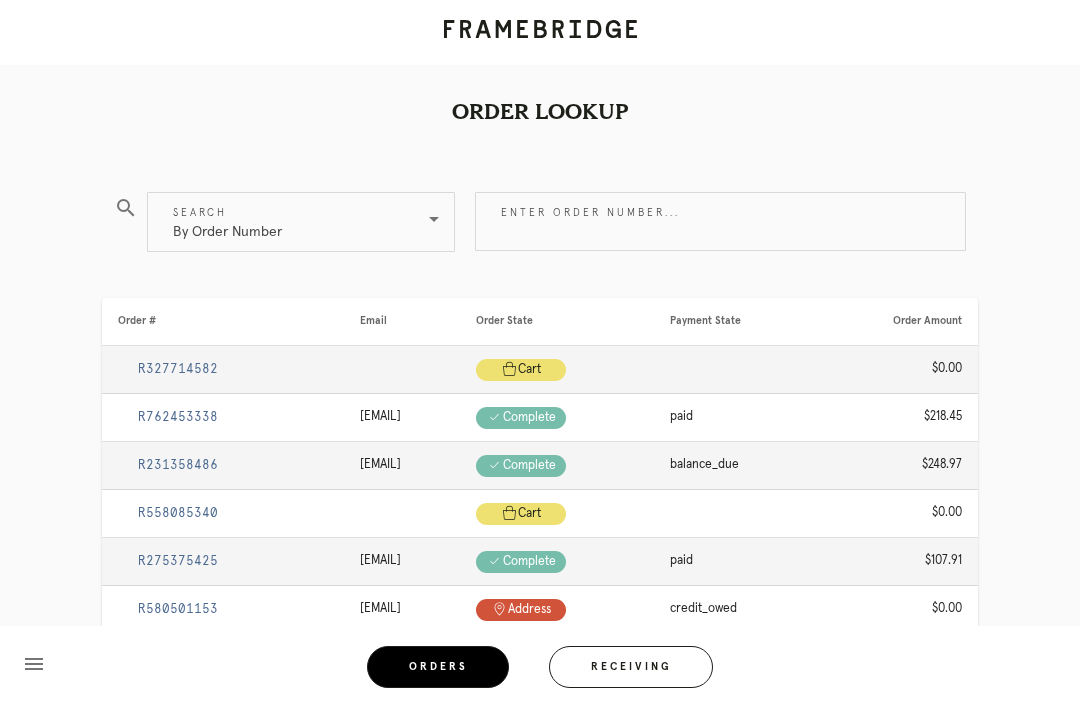 click on "Receiving" at bounding box center (631, 667) 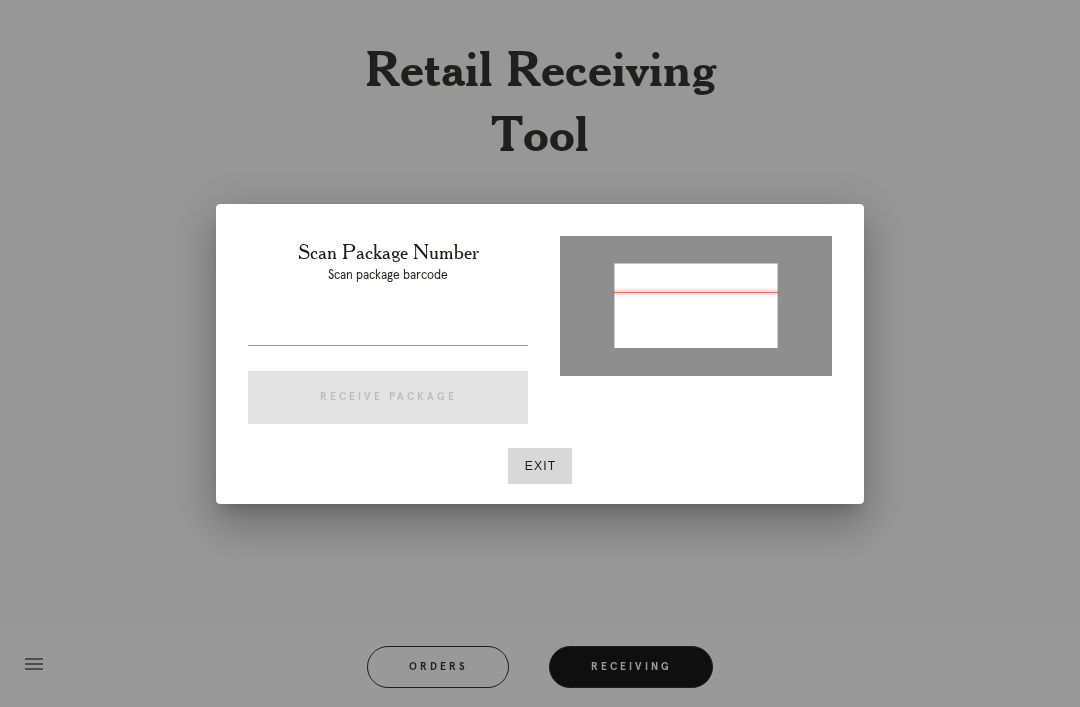 type on "P690124645063393" 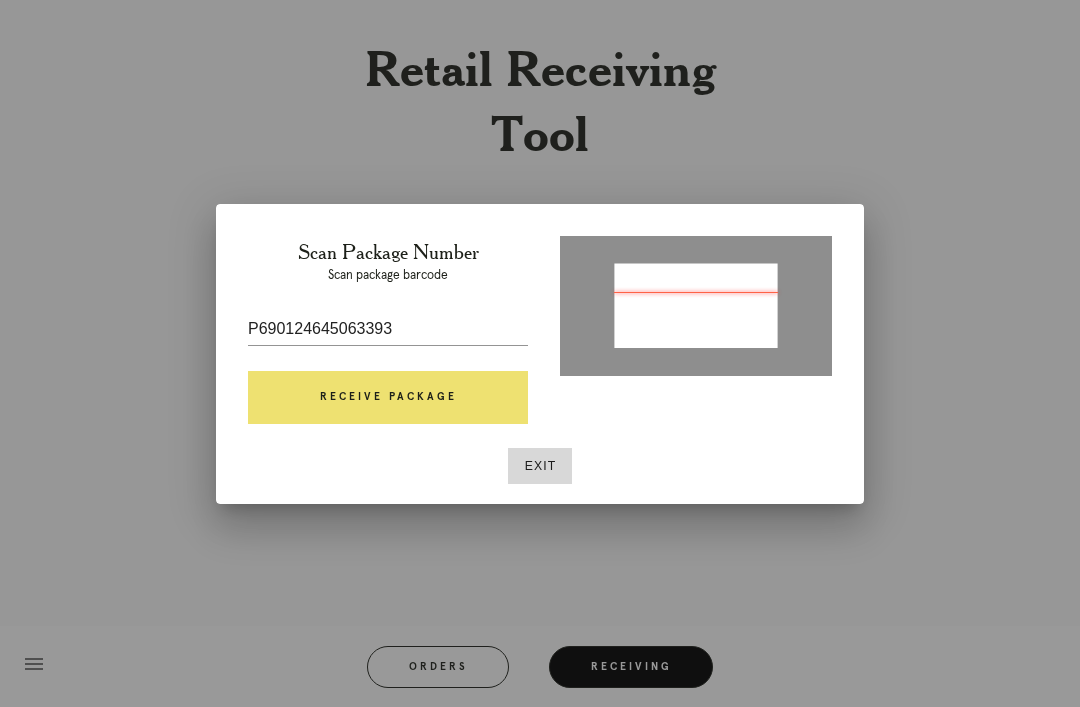 click on "Receive Package" at bounding box center [388, 398] 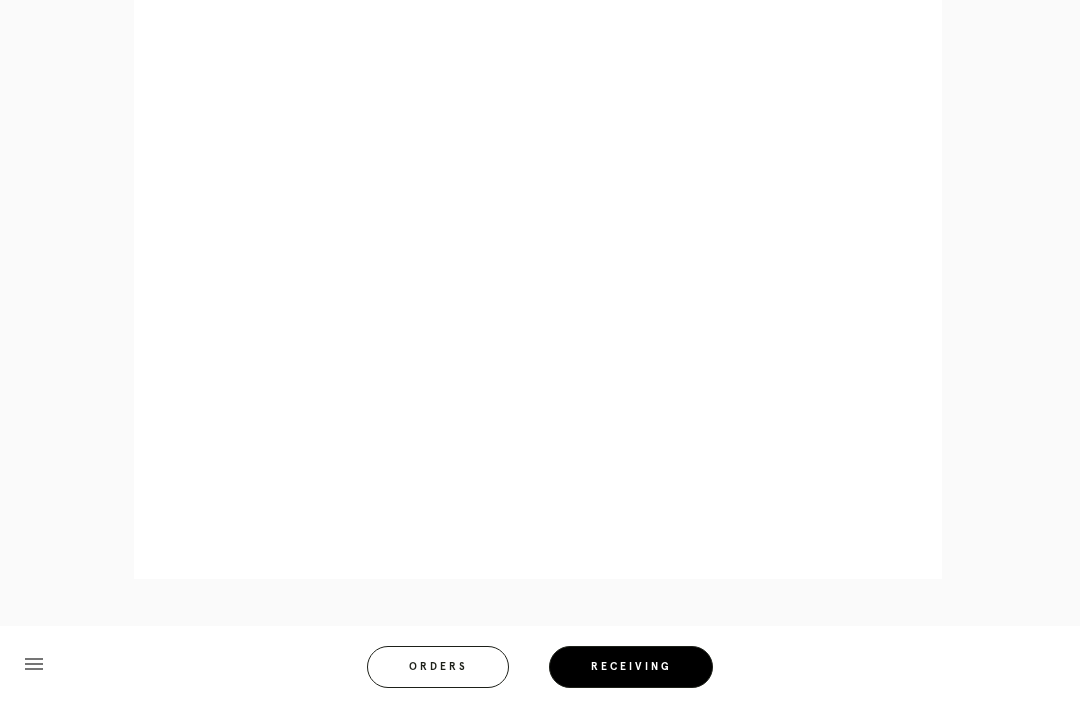 scroll, scrollTop: 944, scrollLeft: 0, axis: vertical 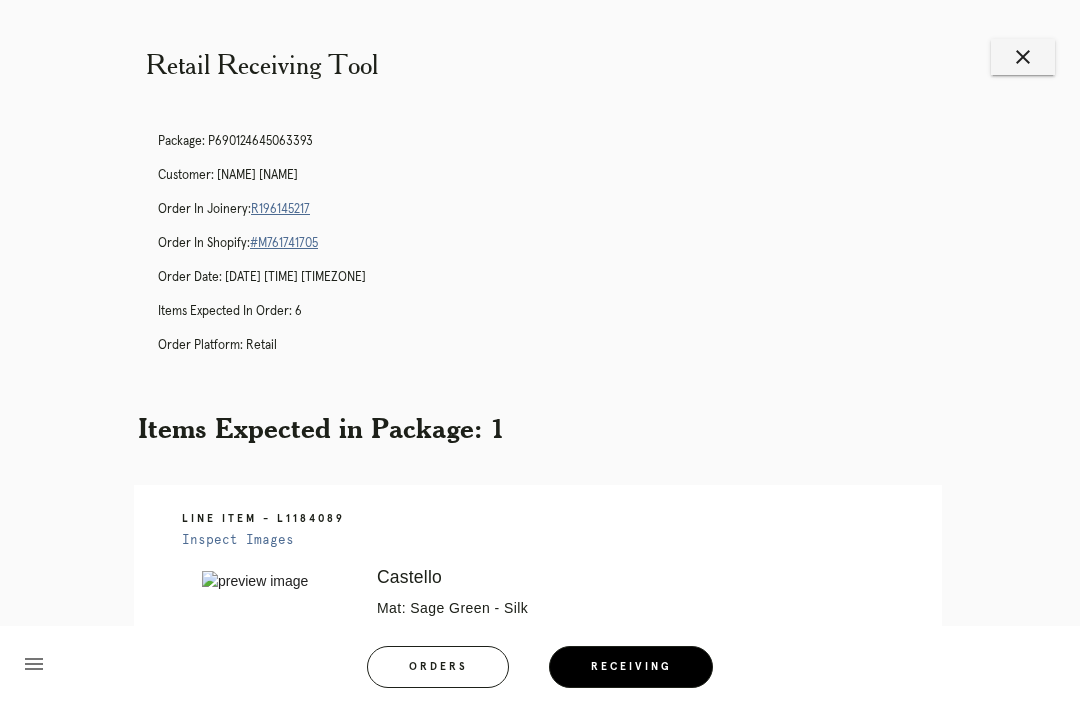 click on "Orders" at bounding box center (438, 667) 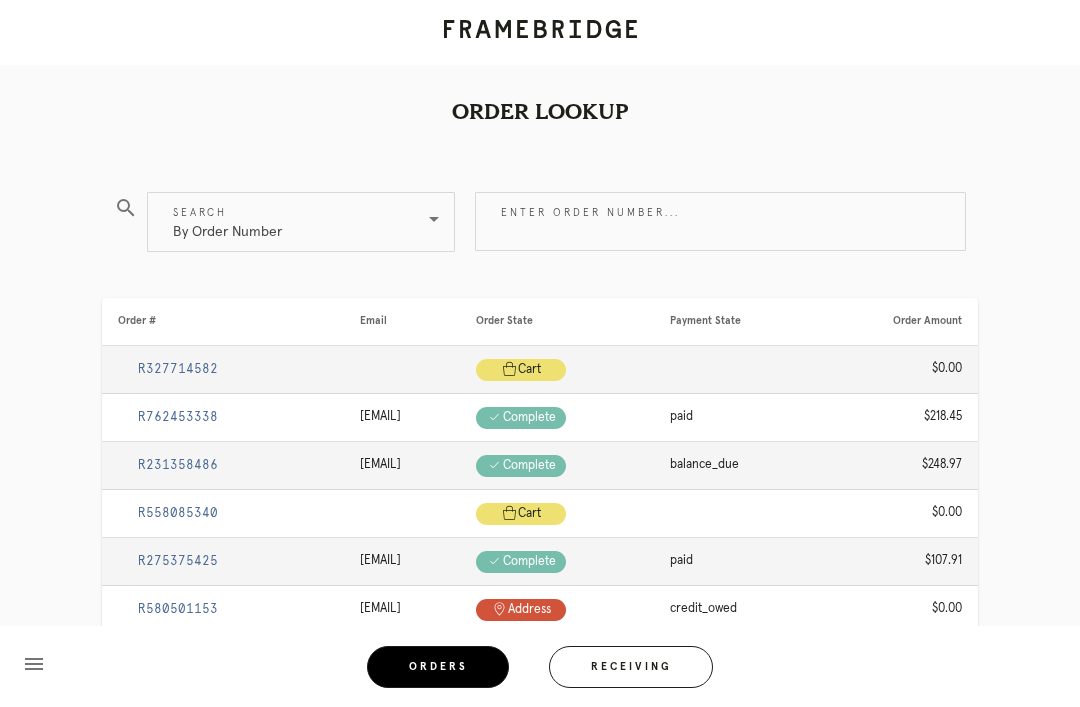 click on "Receiving" at bounding box center [631, 667] 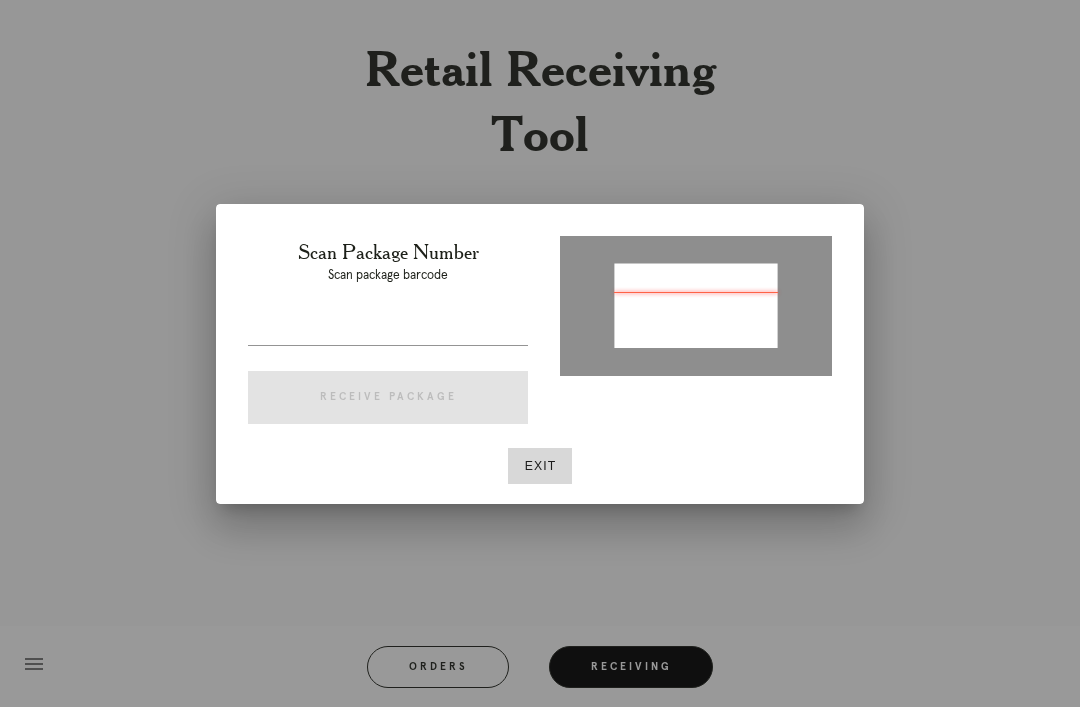 type on "[ORDER_ID]" 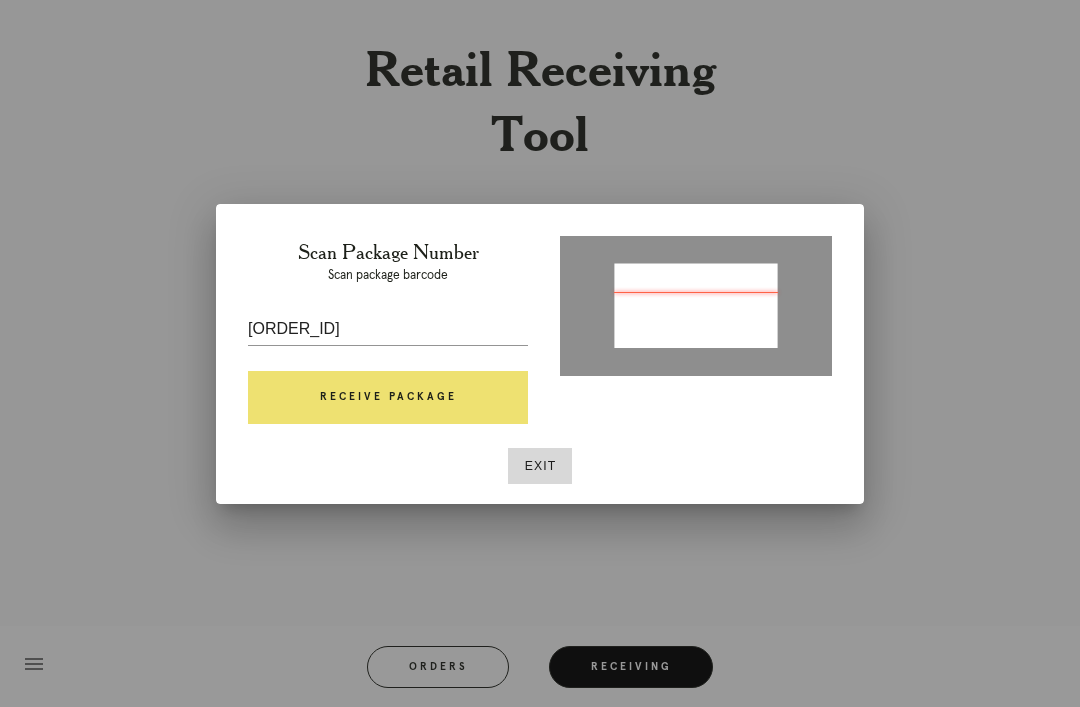 click on "Receive Package" at bounding box center (388, 398) 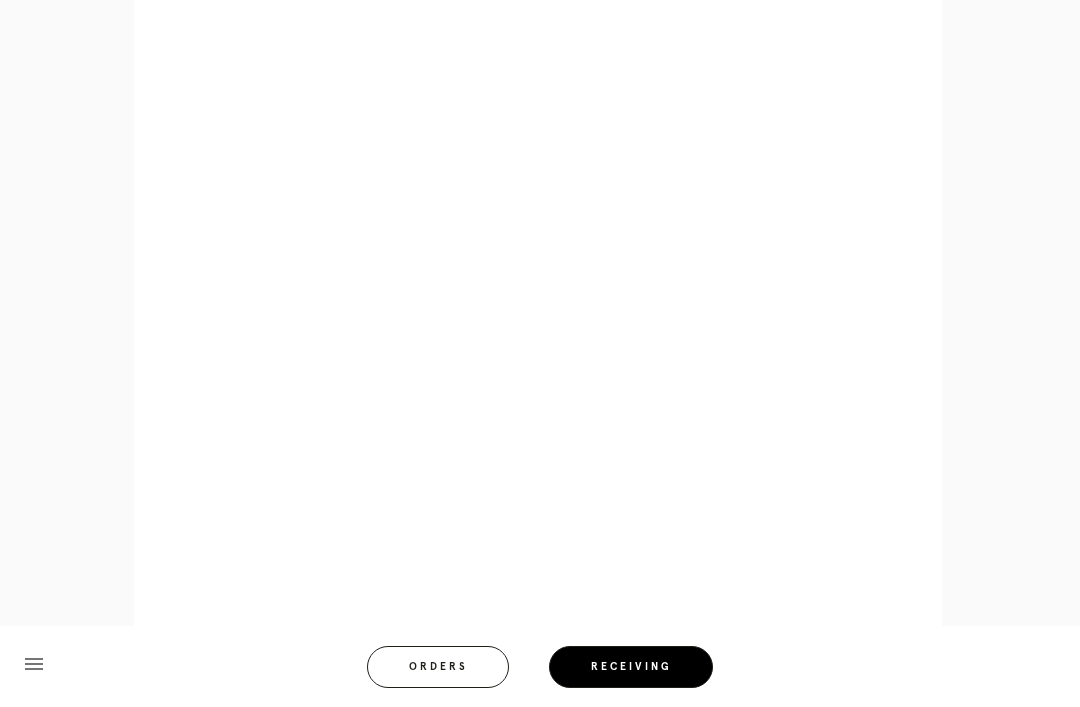 scroll, scrollTop: 944, scrollLeft: 0, axis: vertical 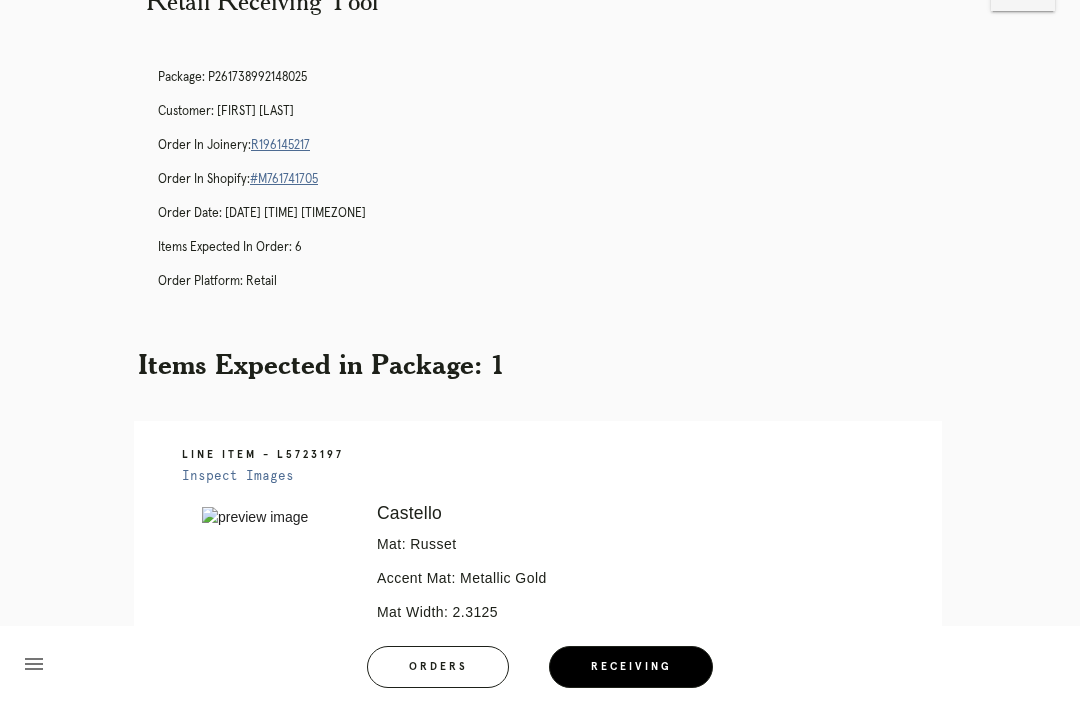 click on "Orders" at bounding box center (438, 667) 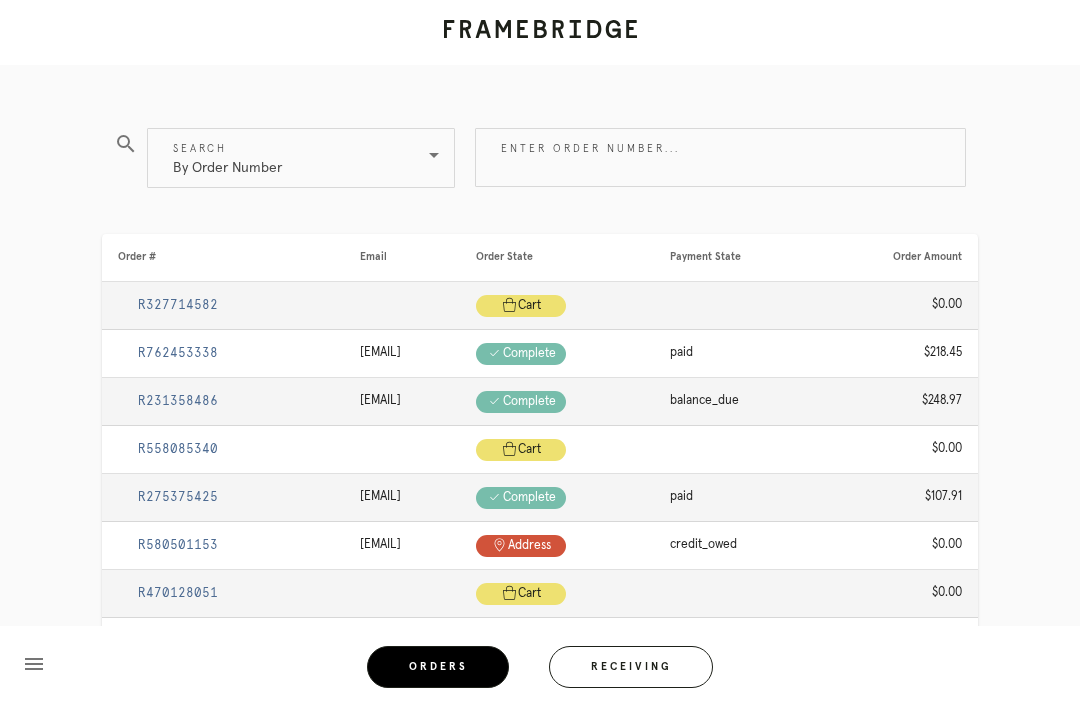 click on "Receiving" at bounding box center (631, 667) 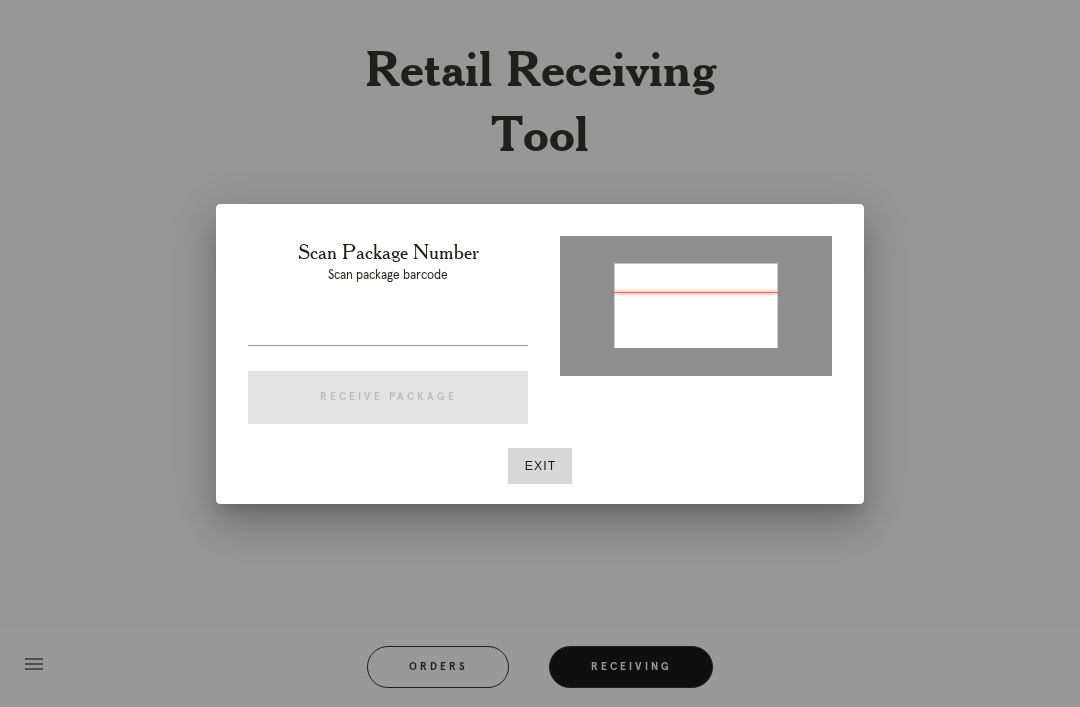 type on "P127291182404562" 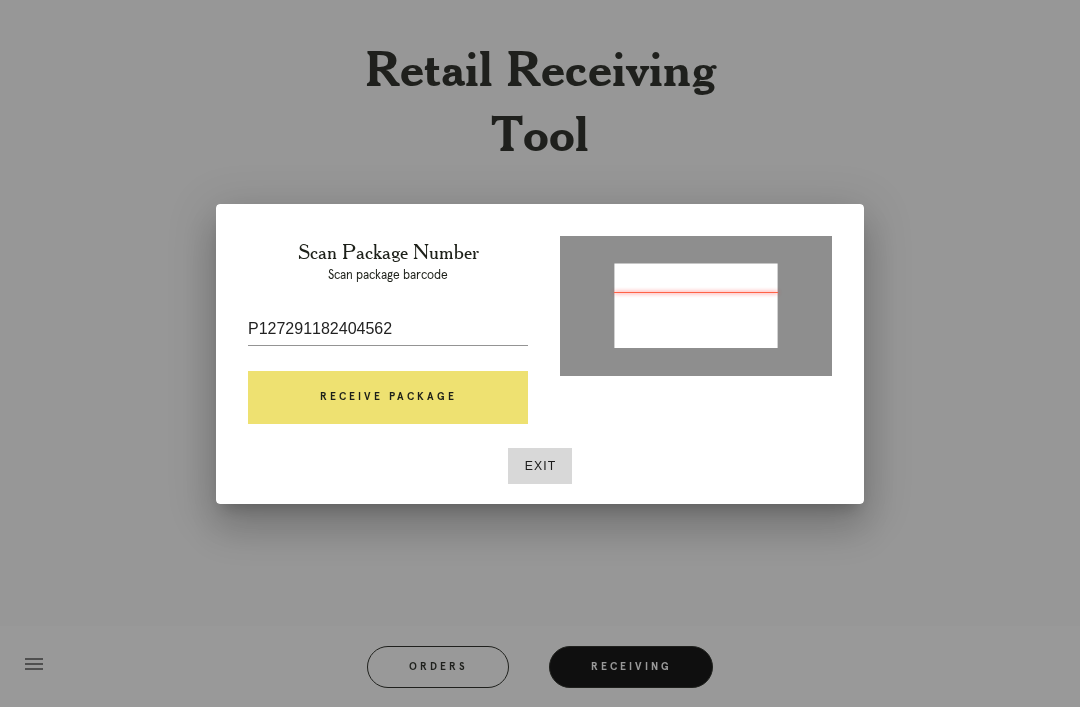 click on "Receive Package" at bounding box center [388, 398] 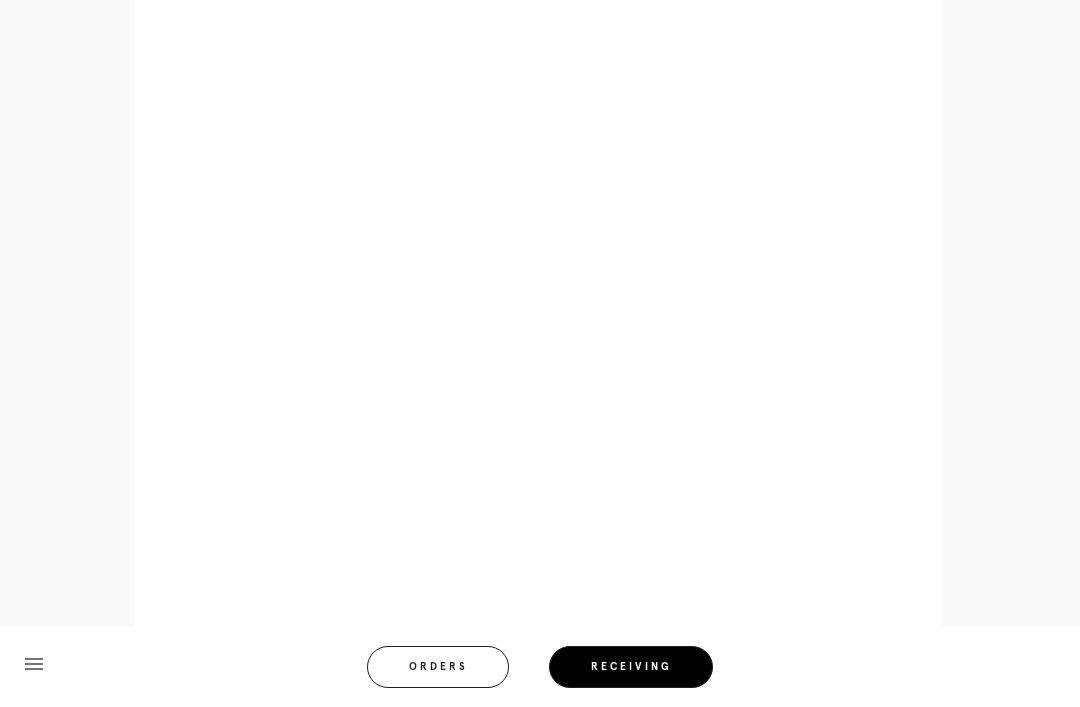 scroll, scrollTop: 858, scrollLeft: 0, axis: vertical 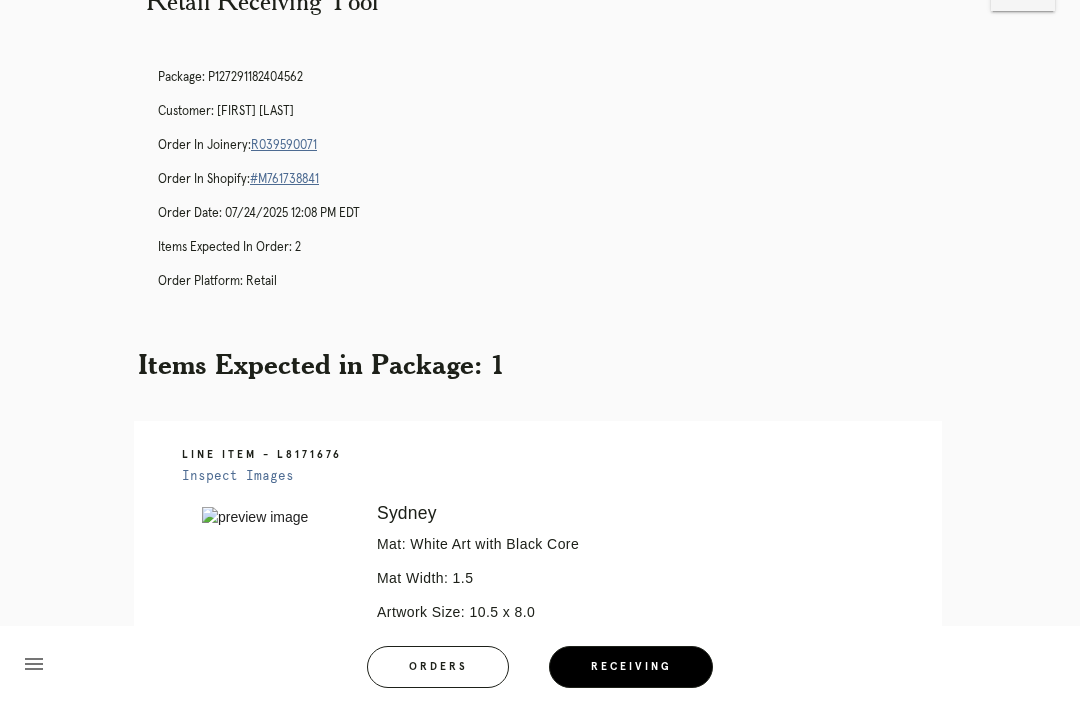 click on "Receiving" at bounding box center (631, 667) 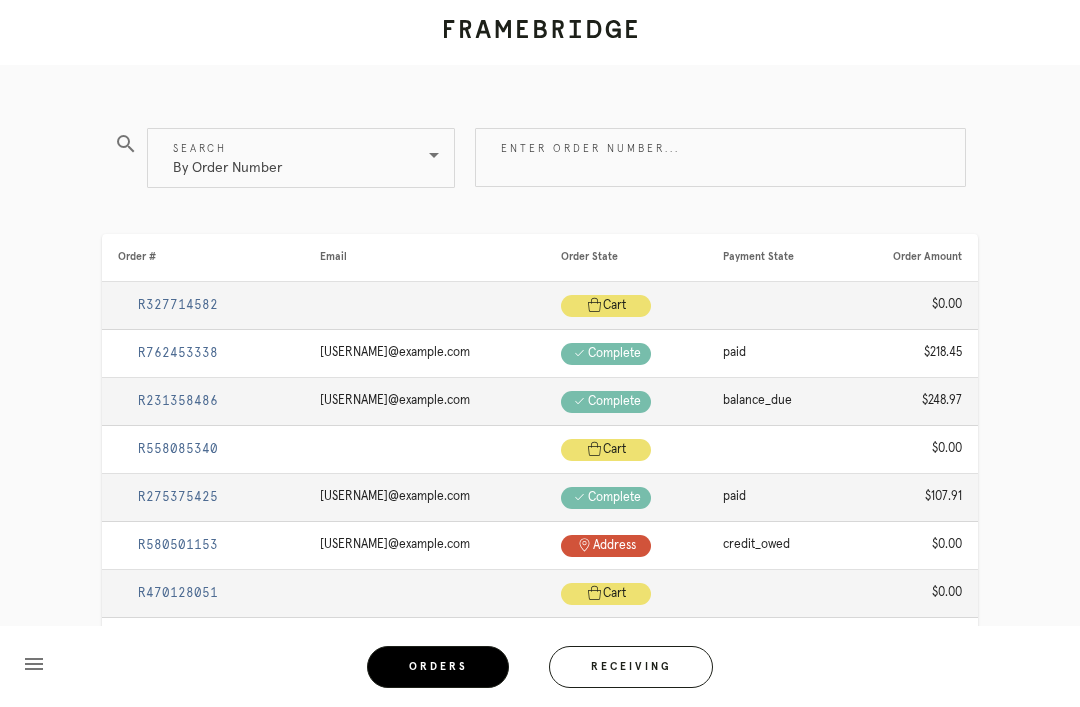 click on "Receiving" at bounding box center [631, 667] 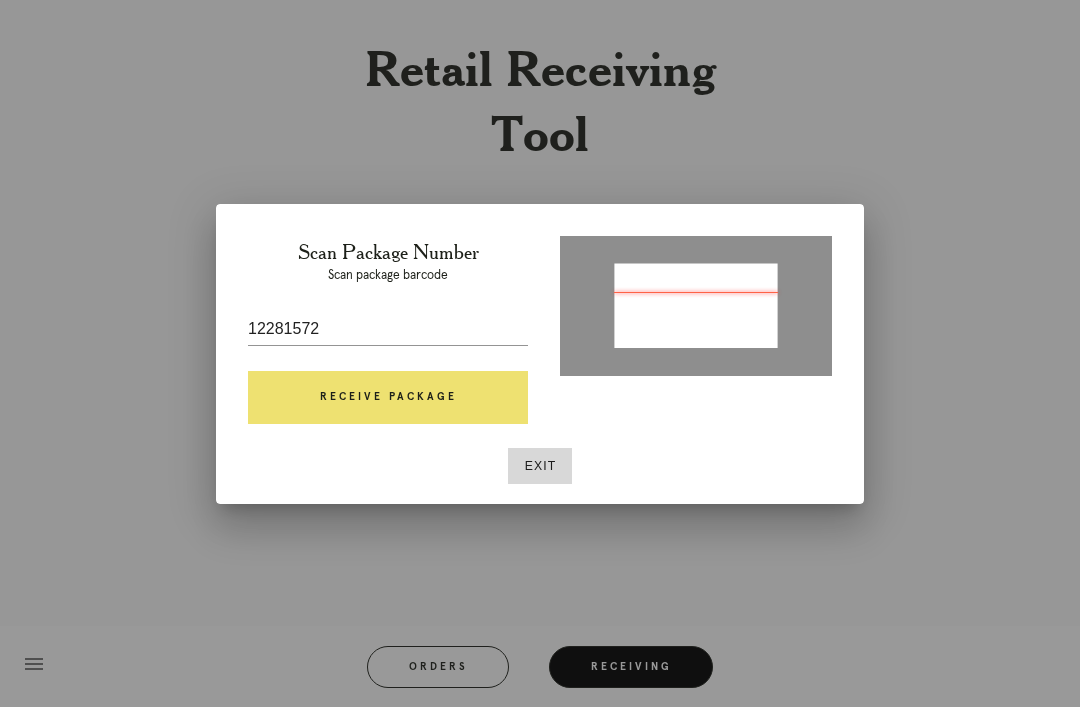 click on "Receive Package" at bounding box center [388, 398] 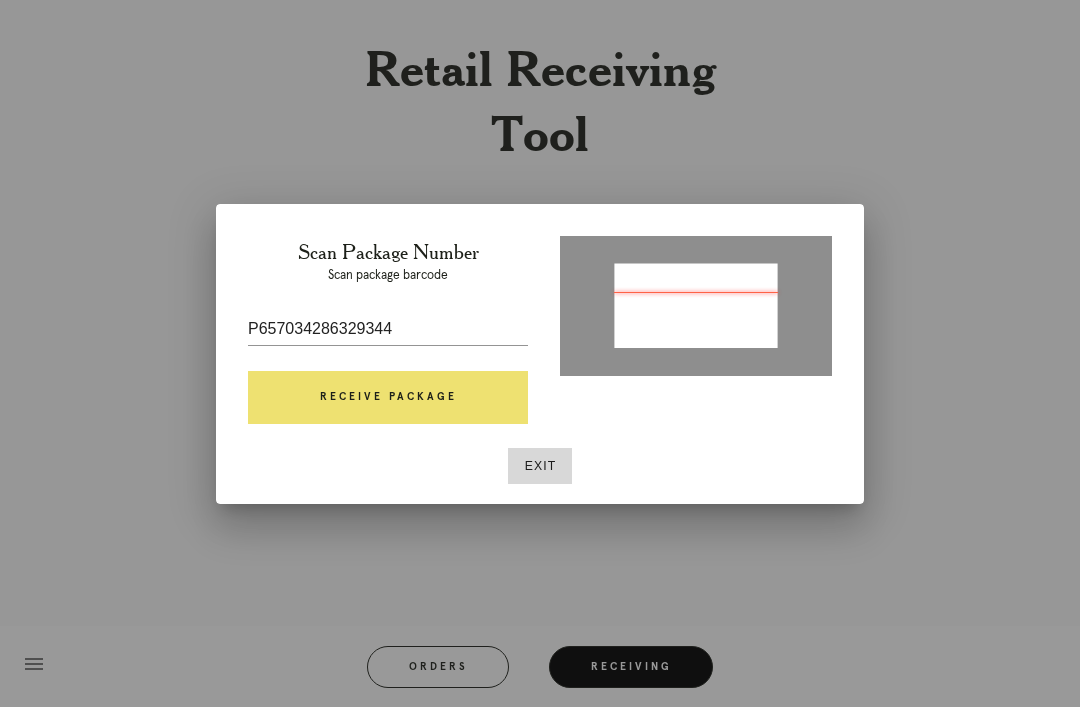 click on "Receive Package" at bounding box center [388, 398] 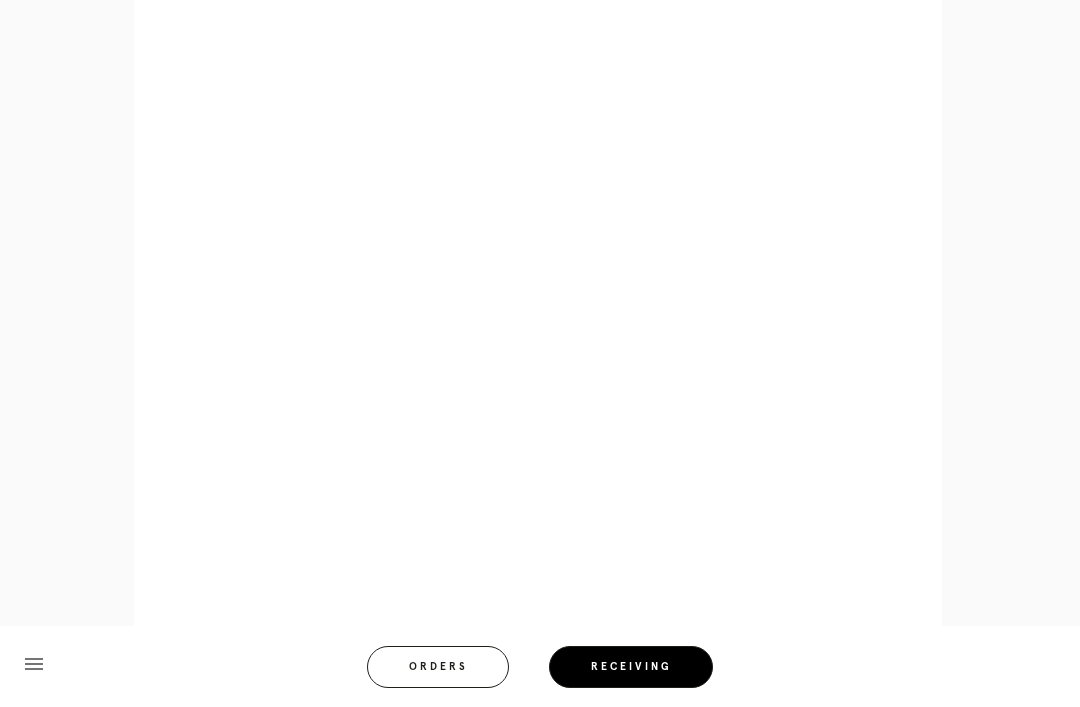 scroll, scrollTop: 892, scrollLeft: 0, axis: vertical 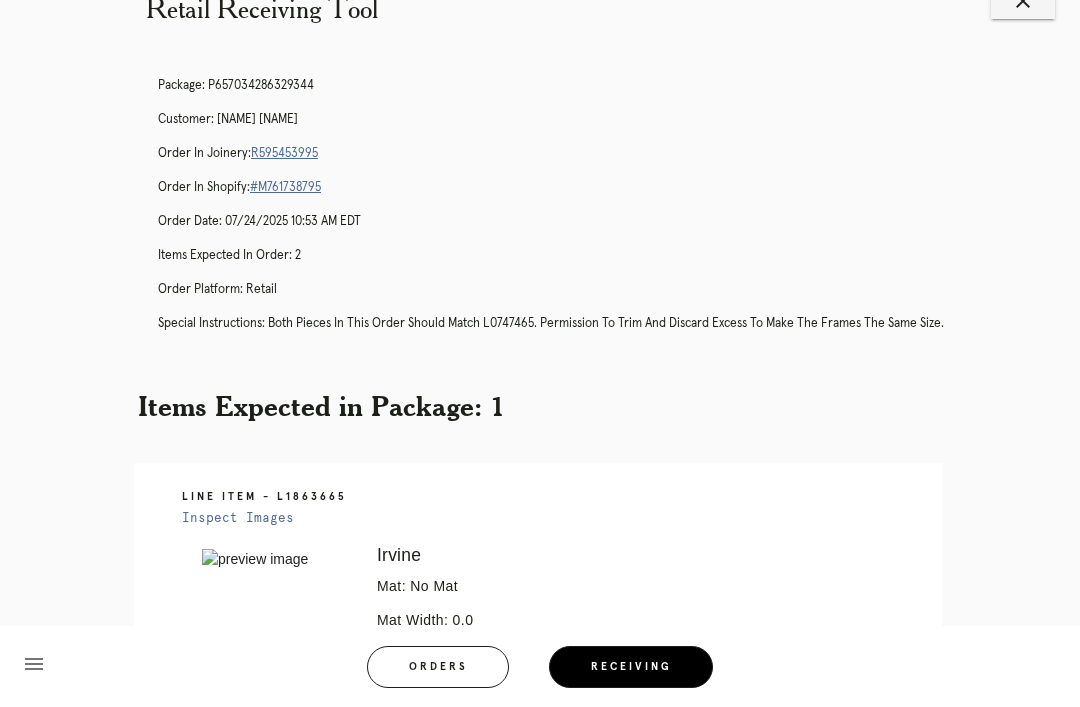 click on "Orders" at bounding box center [438, 667] 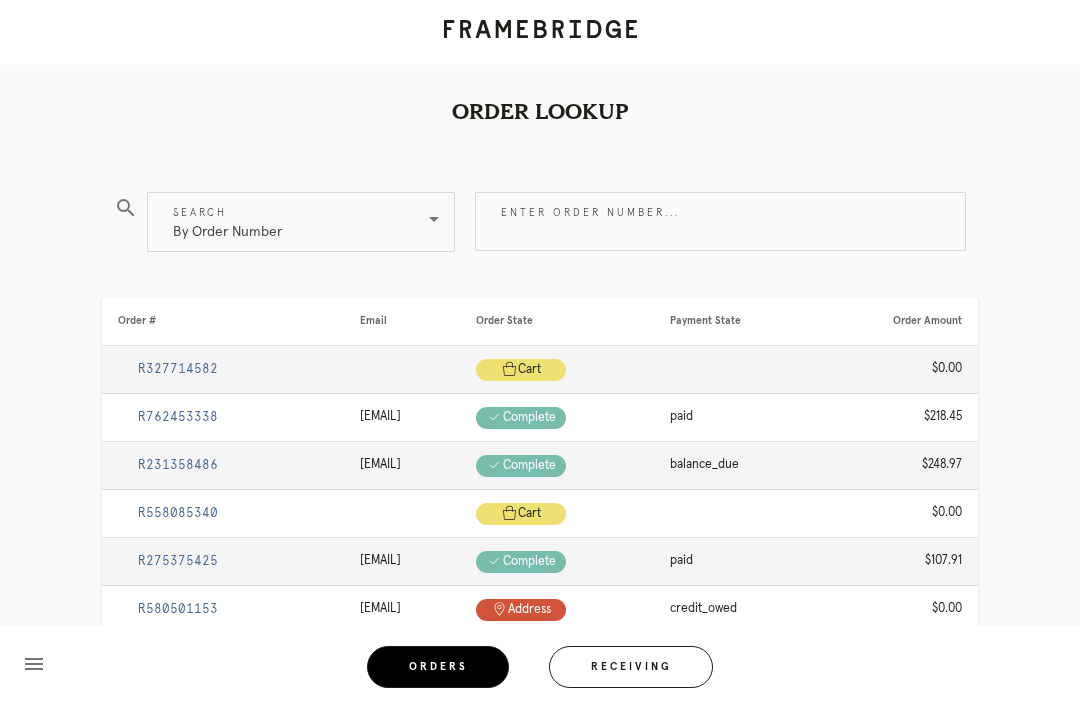 click on "Receiving" at bounding box center [631, 667] 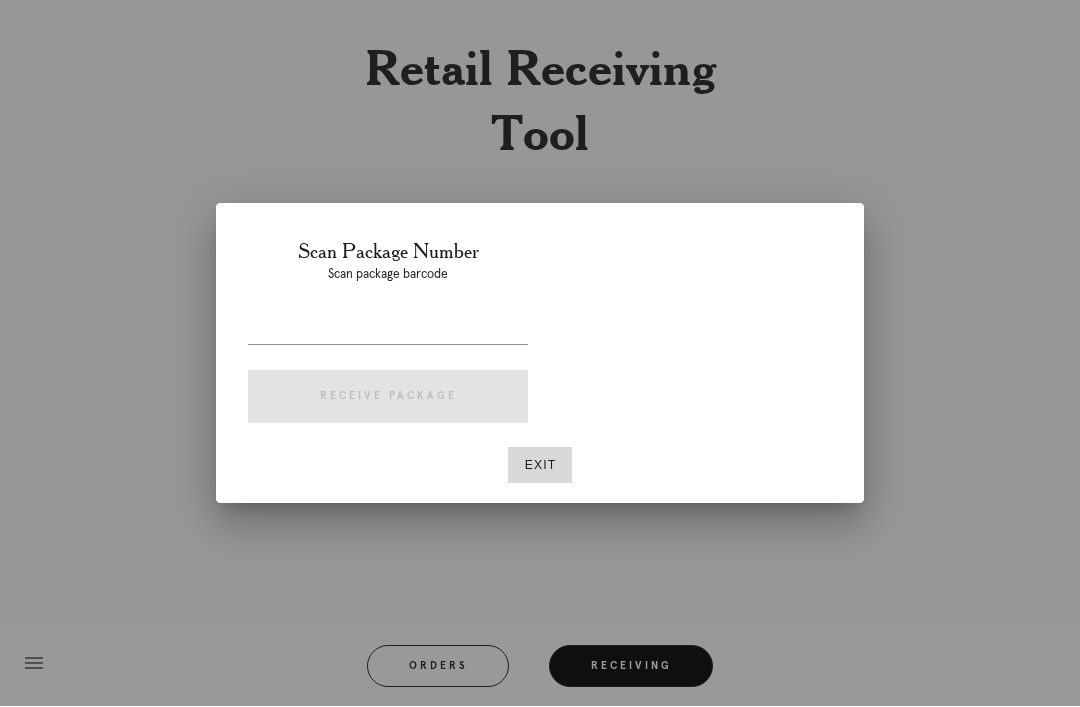 scroll, scrollTop: 64, scrollLeft: 0, axis: vertical 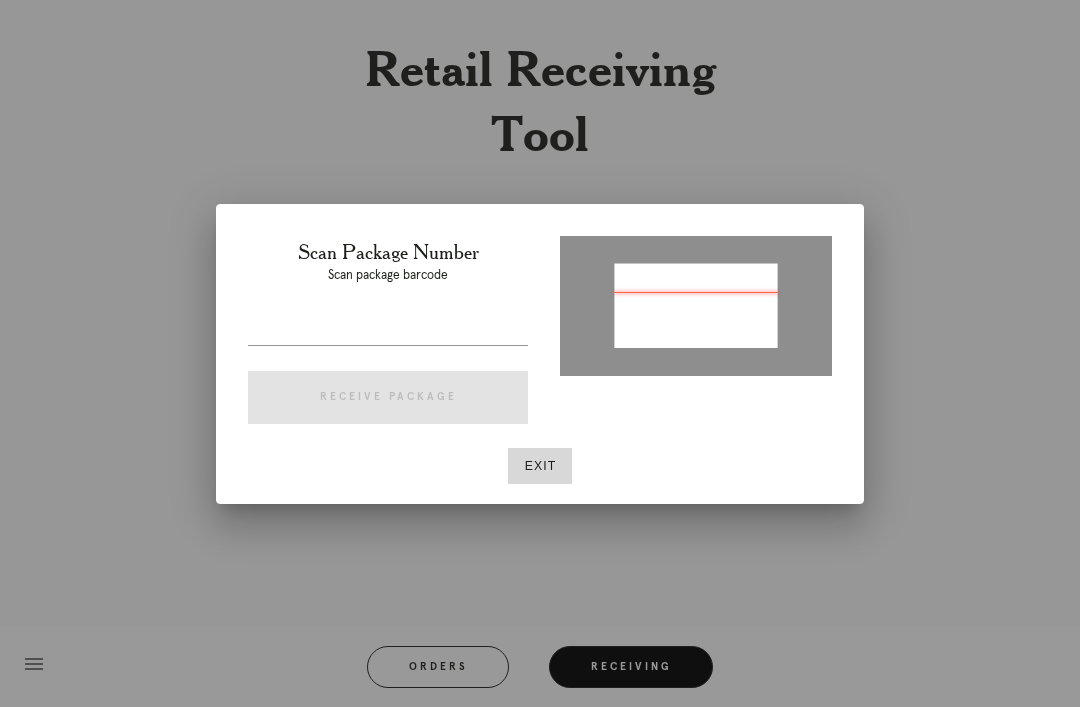 type on "[PHONE]" 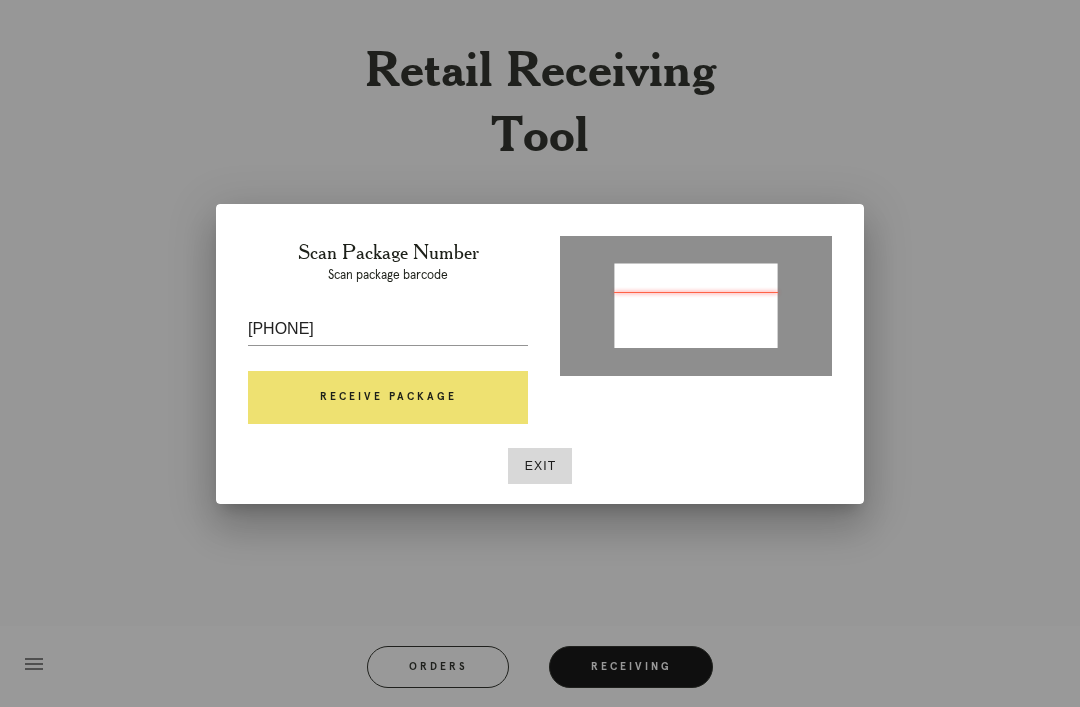 click on "Receive Package" at bounding box center [388, 398] 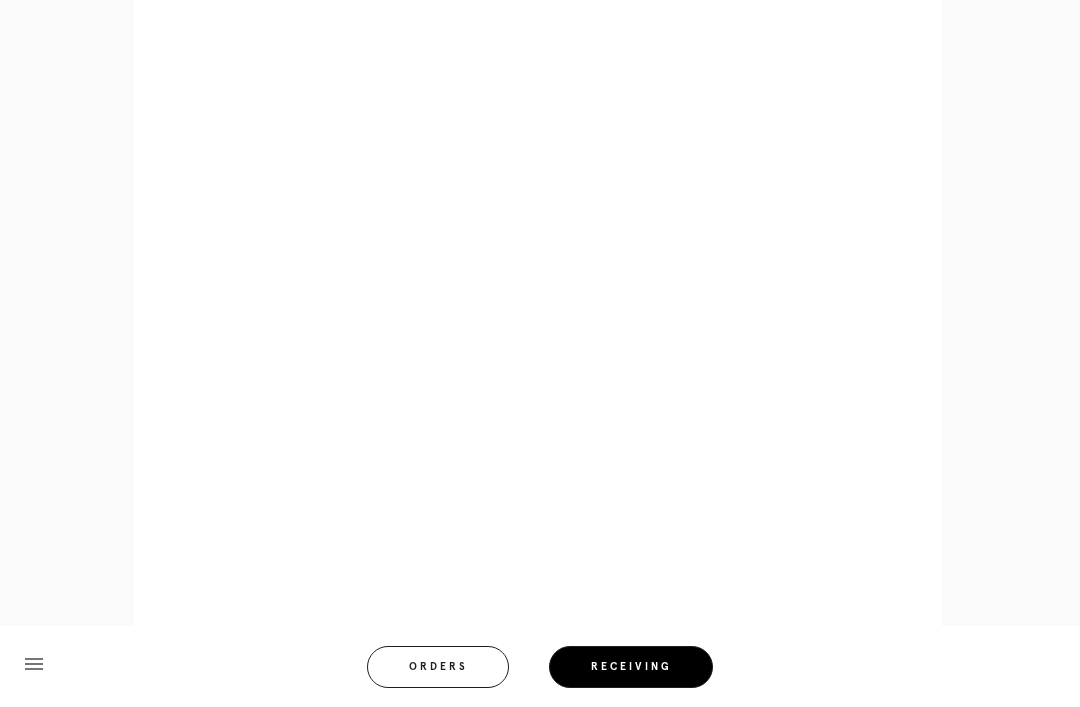 scroll, scrollTop: 892, scrollLeft: 0, axis: vertical 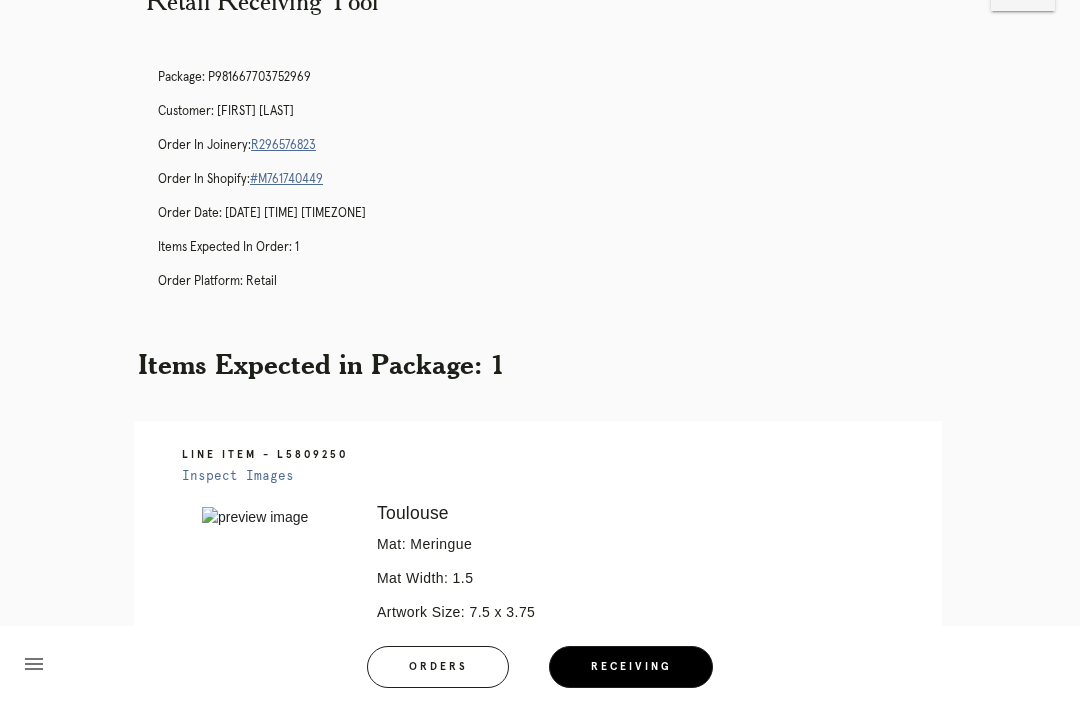 click on "Orders" at bounding box center (438, 667) 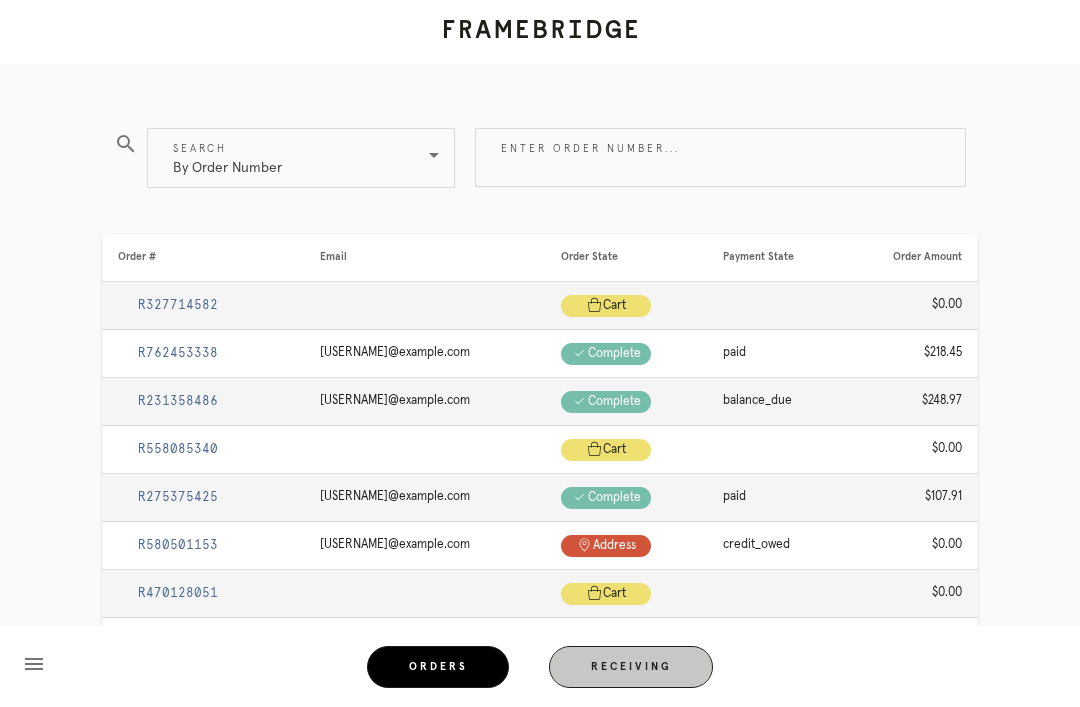 click on "Receiving" at bounding box center [631, 667] 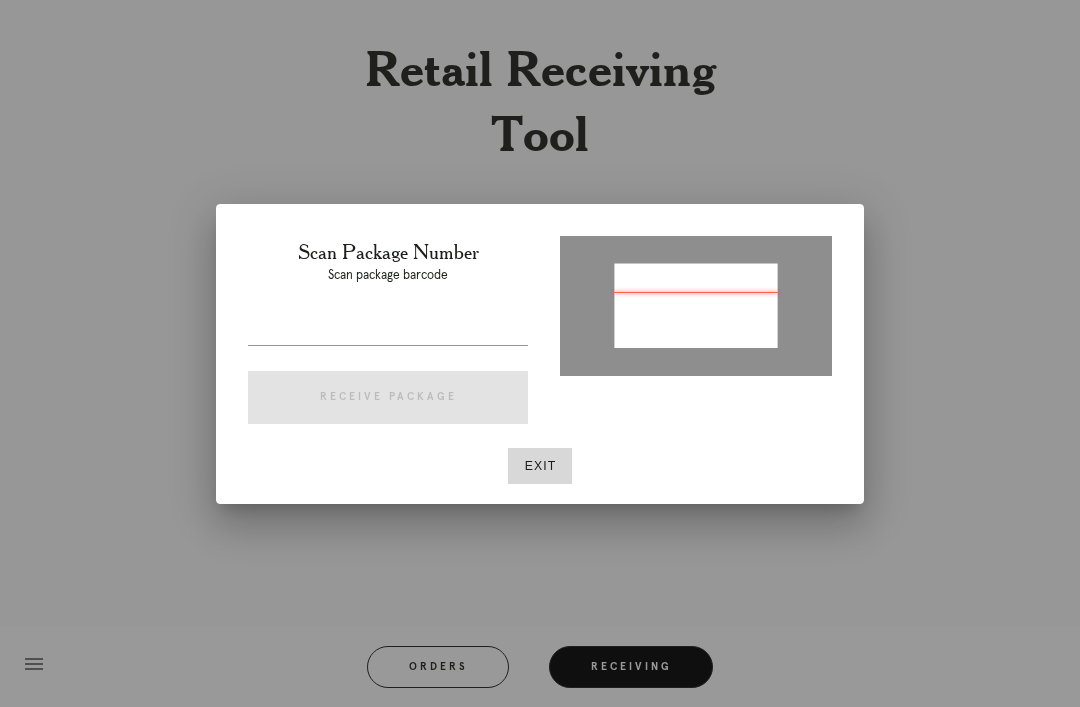 type on "P666288572841338" 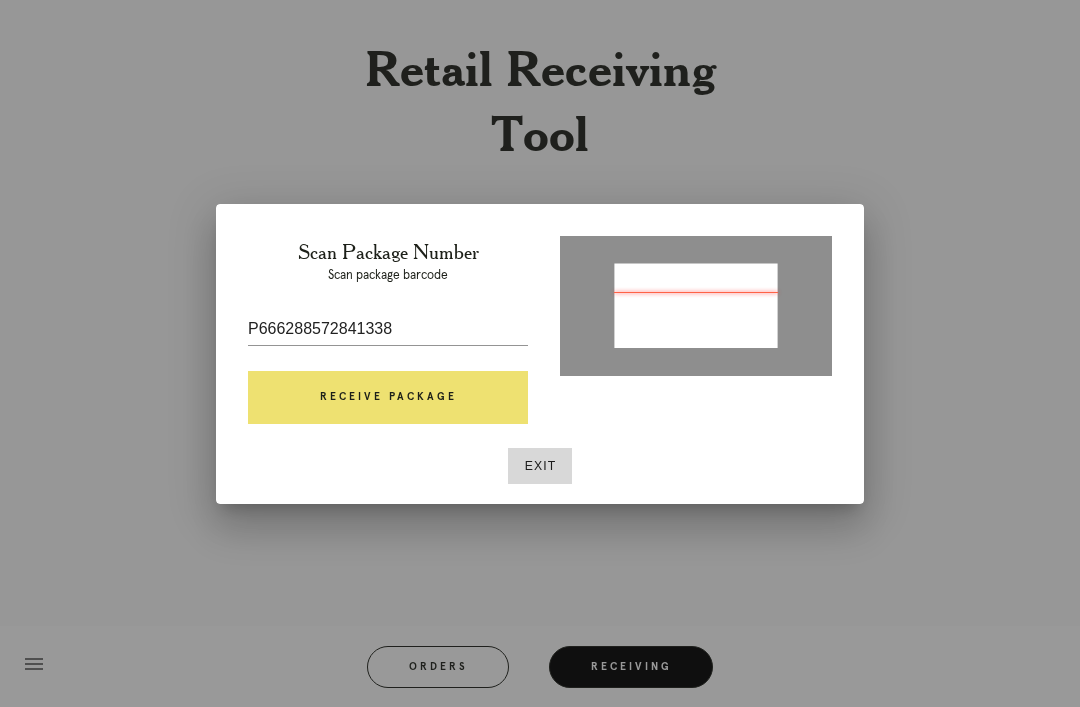 click on "Receive Package" at bounding box center (388, 398) 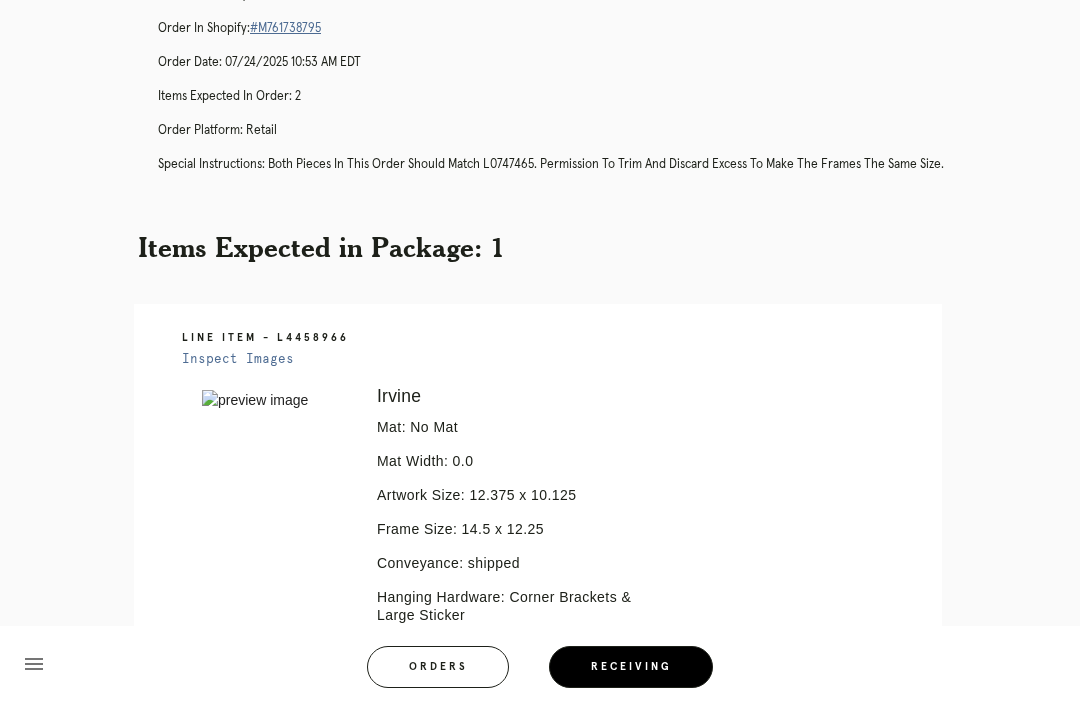 scroll, scrollTop: 0, scrollLeft: 0, axis: both 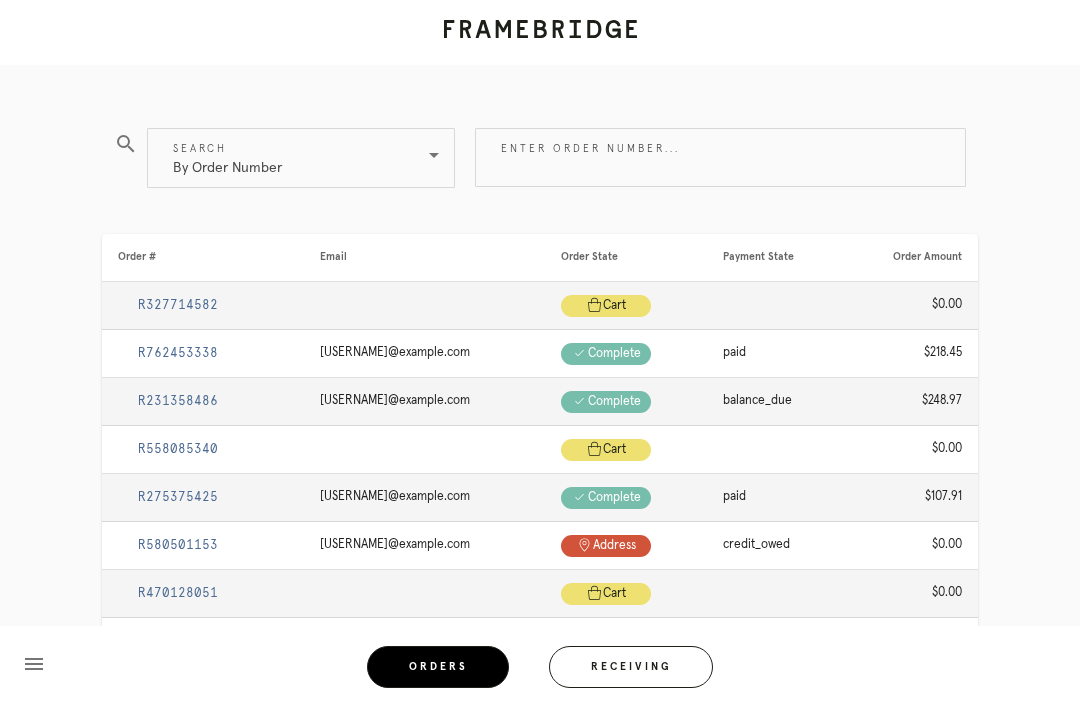 click on "Receiving" at bounding box center (631, 667) 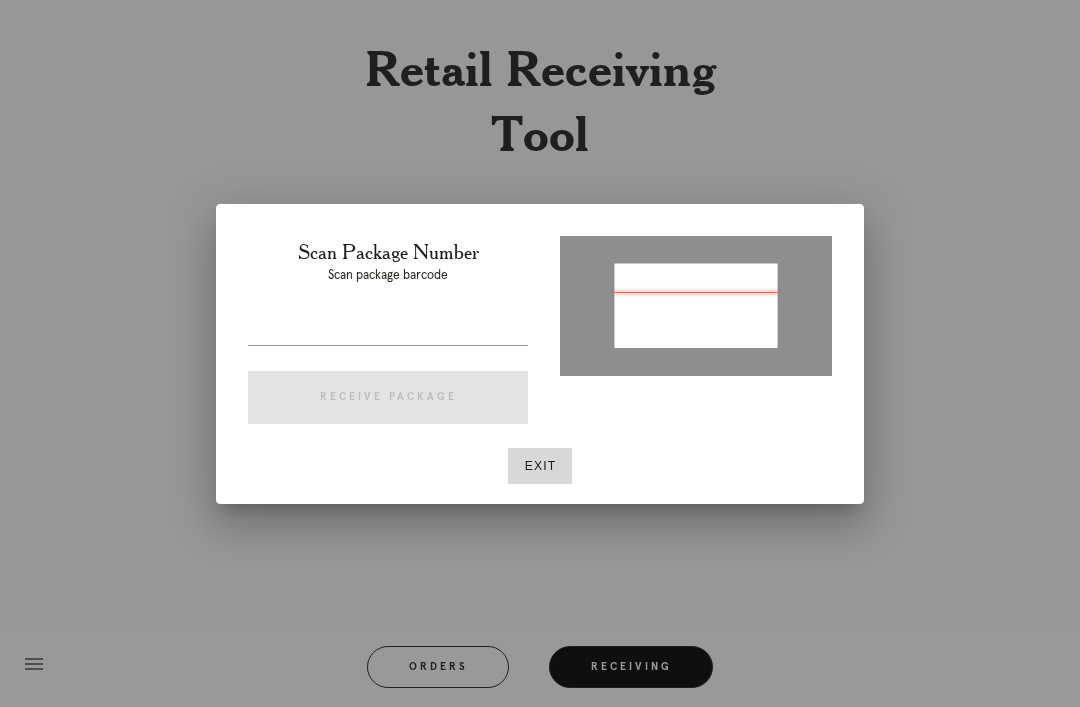 type on "P666288572841338" 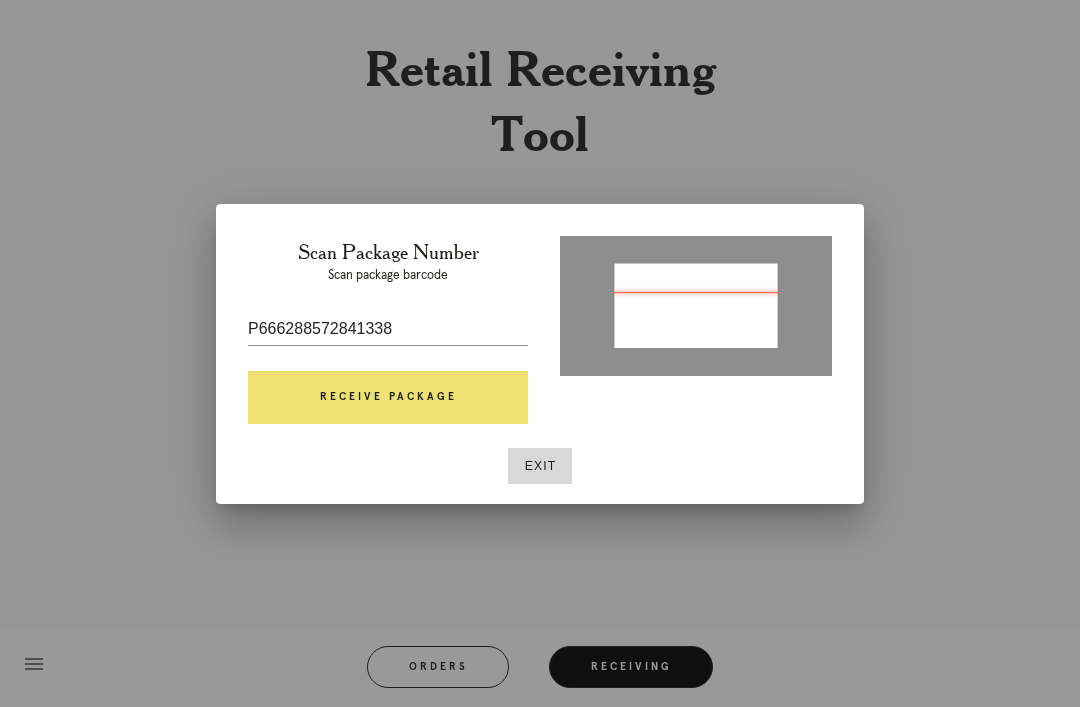 click on "Receive Package" at bounding box center [388, 398] 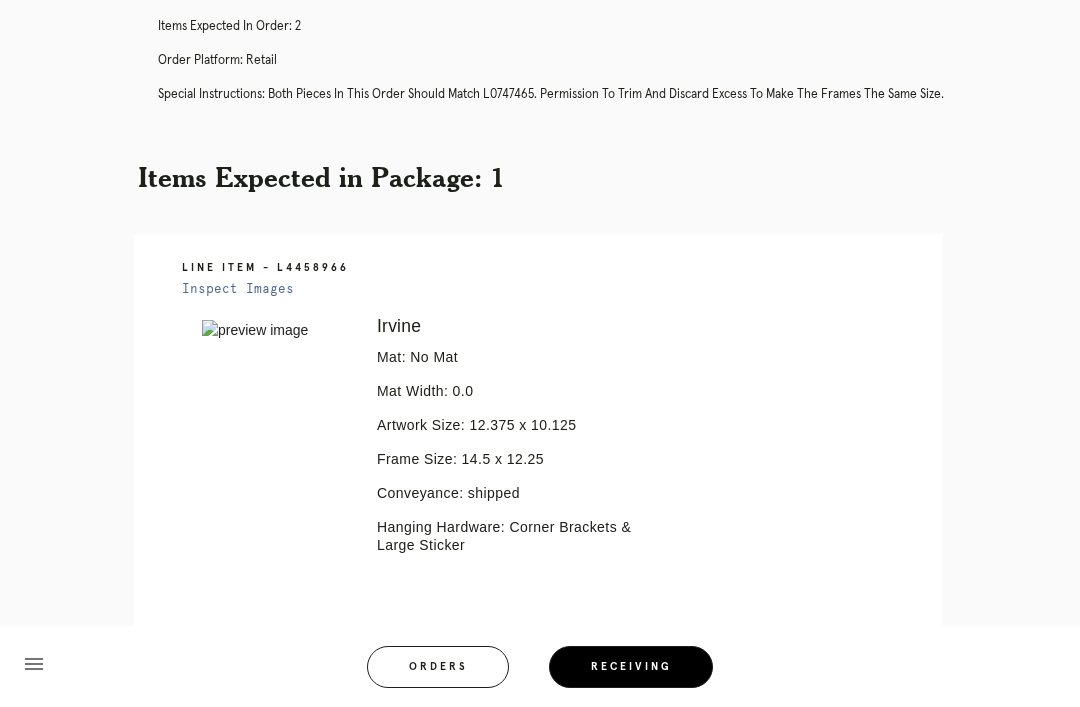 scroll, scrollTop: 0, scrollLeft: 0, axis: both 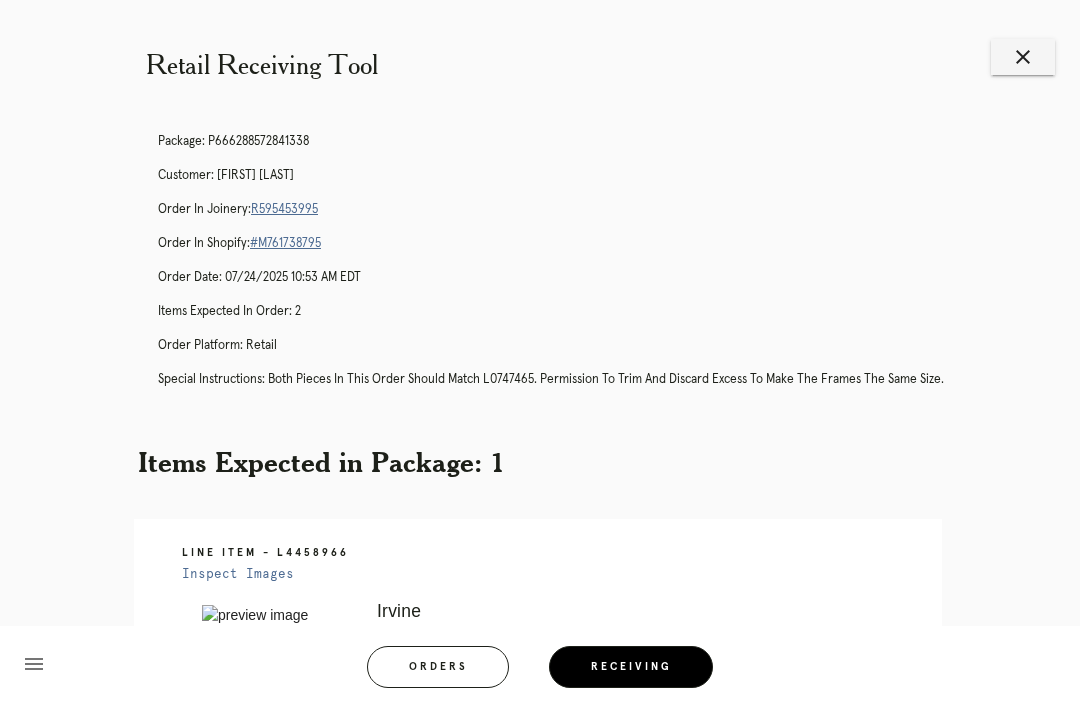 click on "close" at bounding box center (1023, 57) 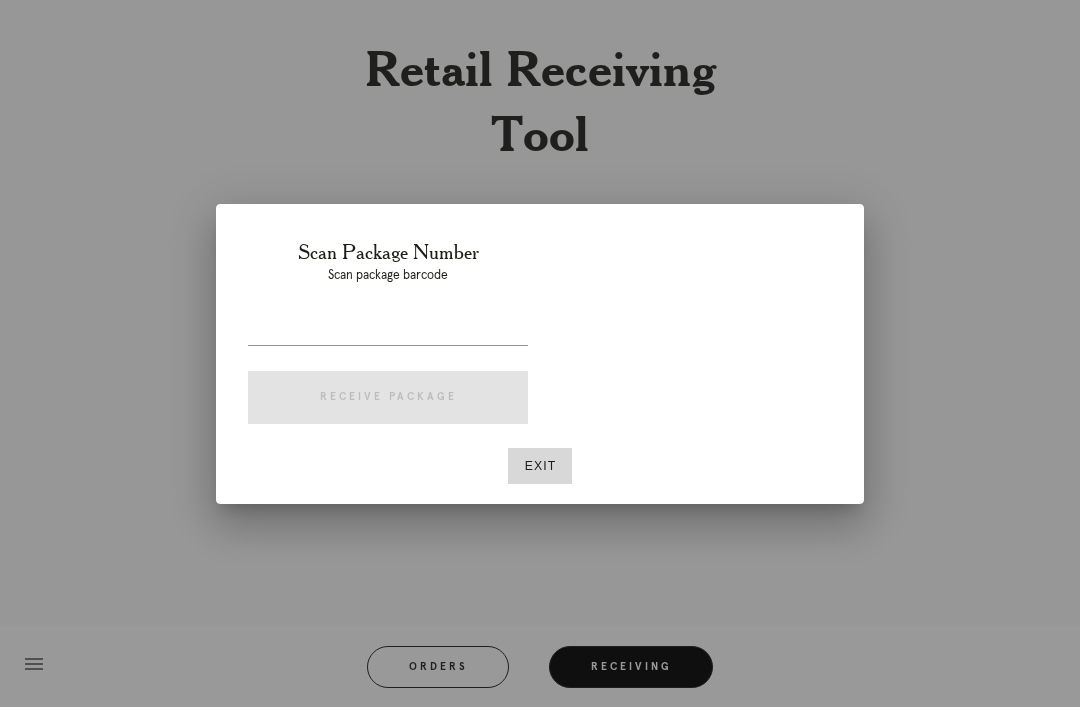 scroll, scrollTop: 0, scrollLeft: 0, axis: both 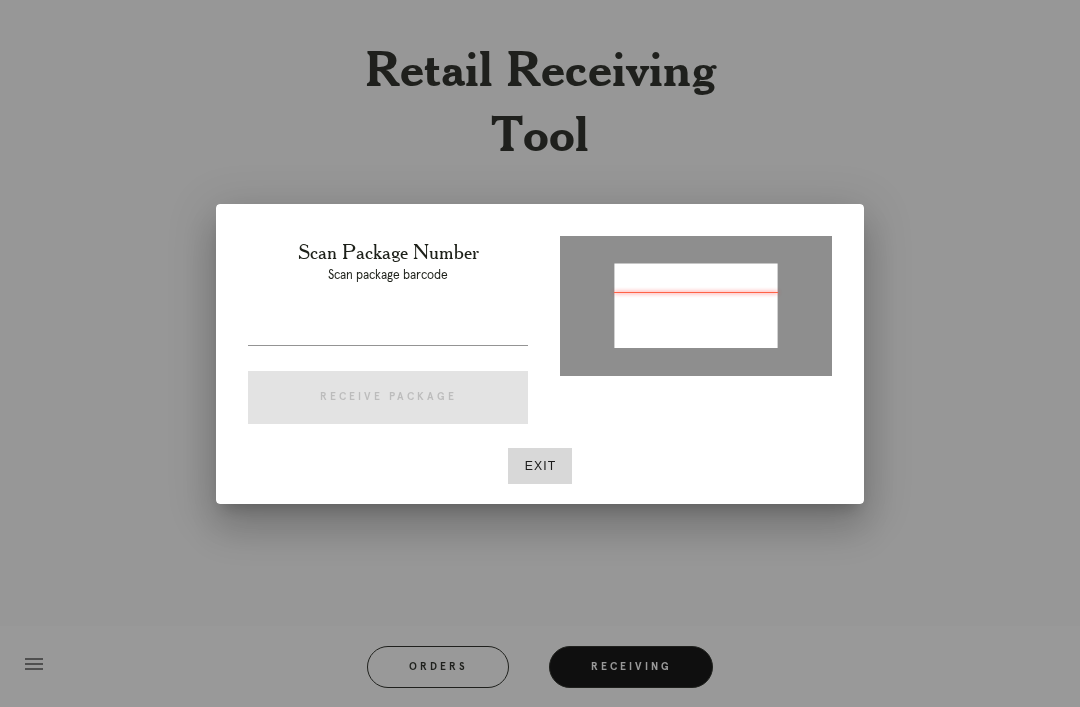 type on "P666288572841338" 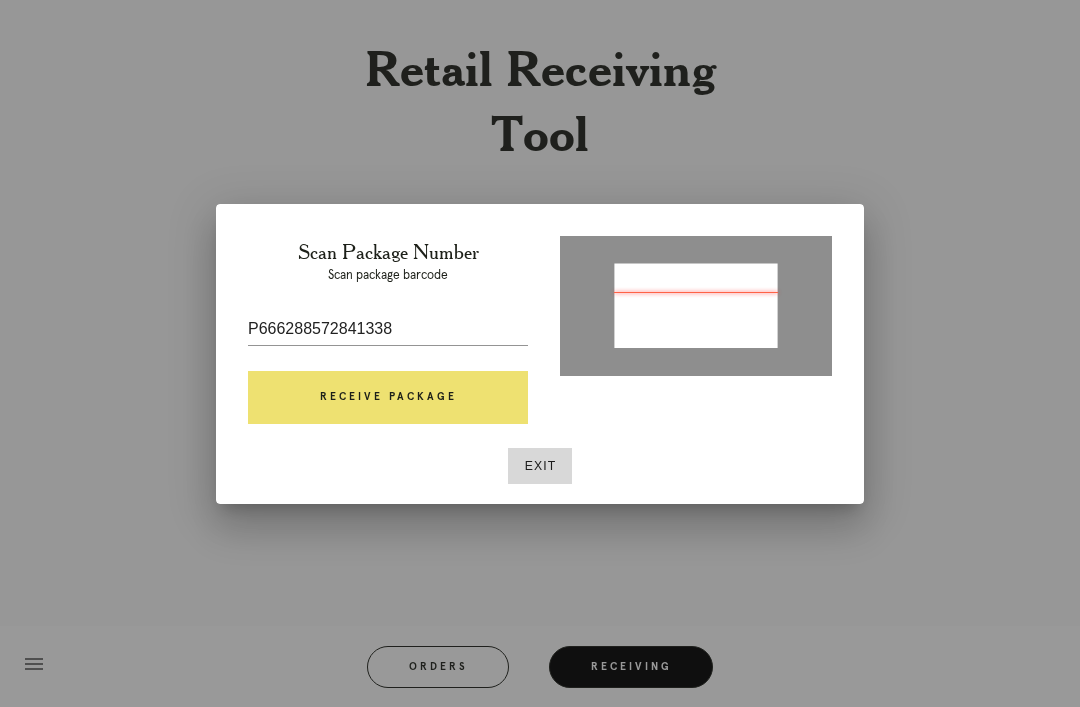 click on "Receive Package" at bounding box center [388, 398] 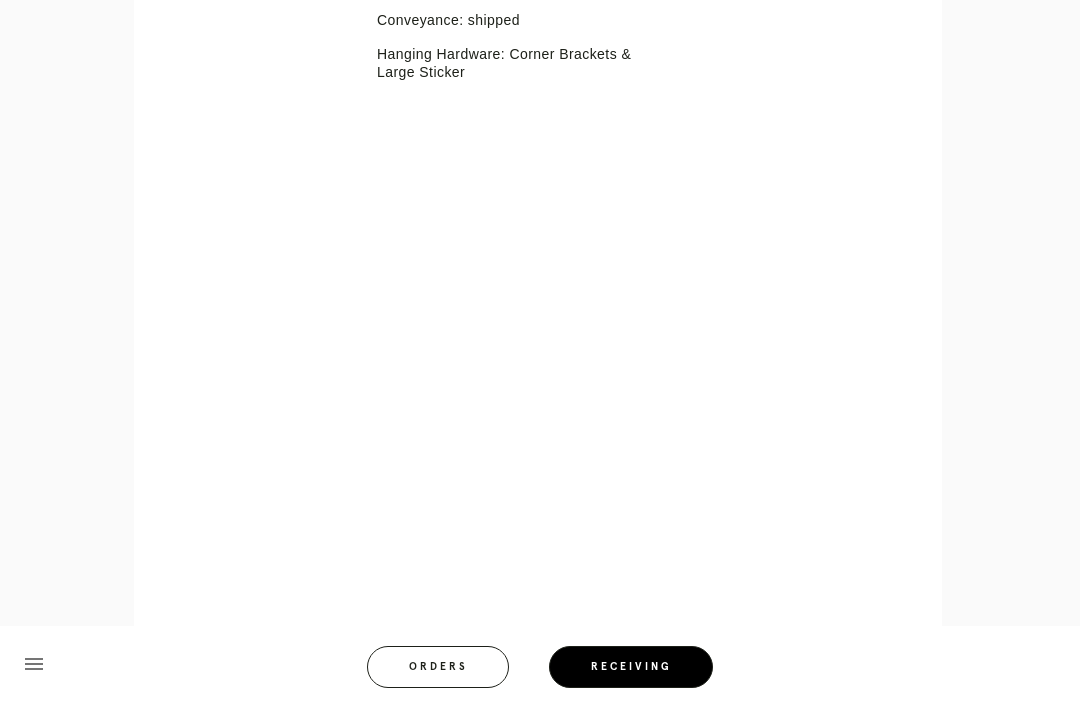 scroll, scrollTop: 733, scrollLeft: 0, axis: vertical 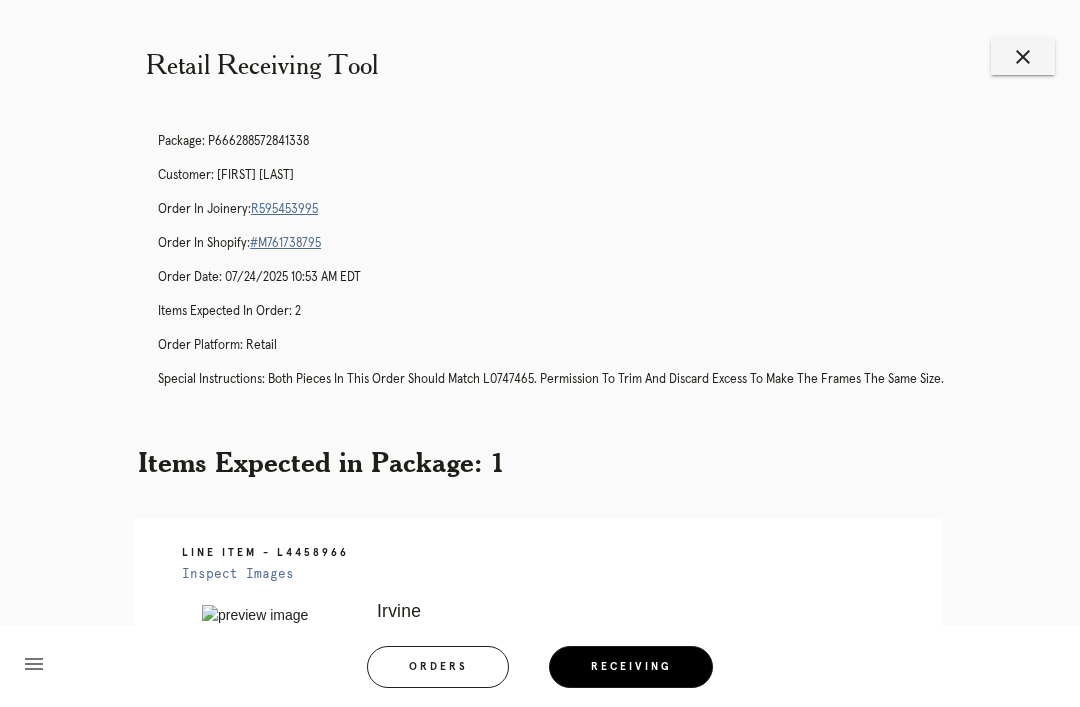 click on "Orders" at bounding box center [438, 667] 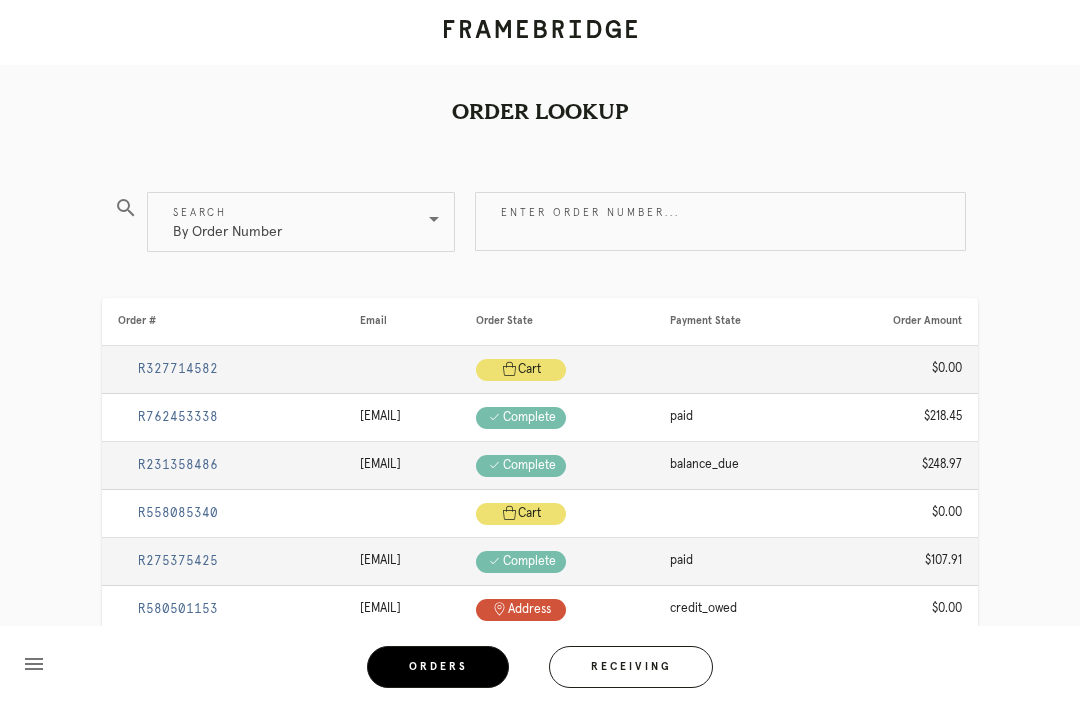 click on "Receiving" at bounding box center [631, 667] 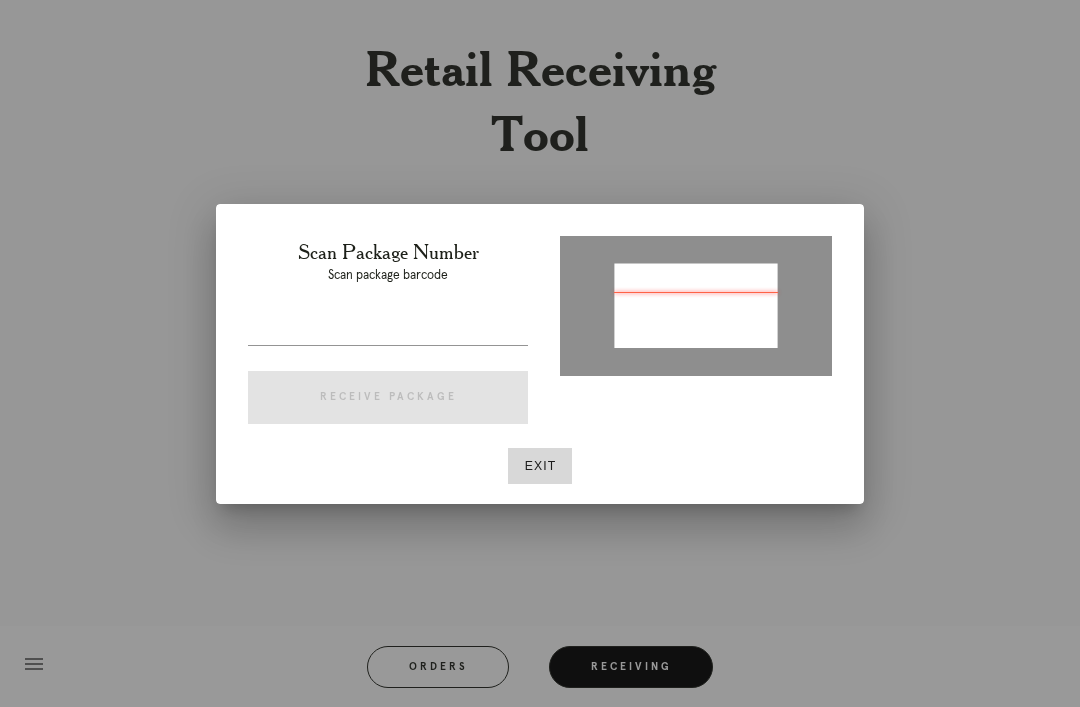 type on "P935978899460115" 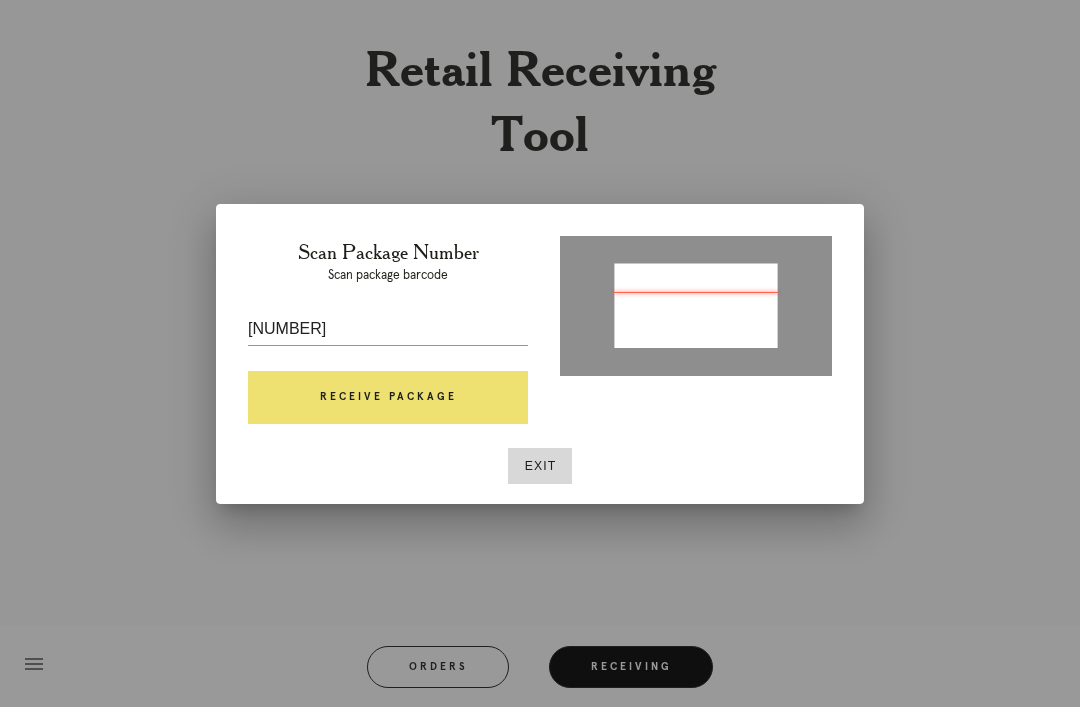 click on "Receive Package" at bounding box center (388, 398) 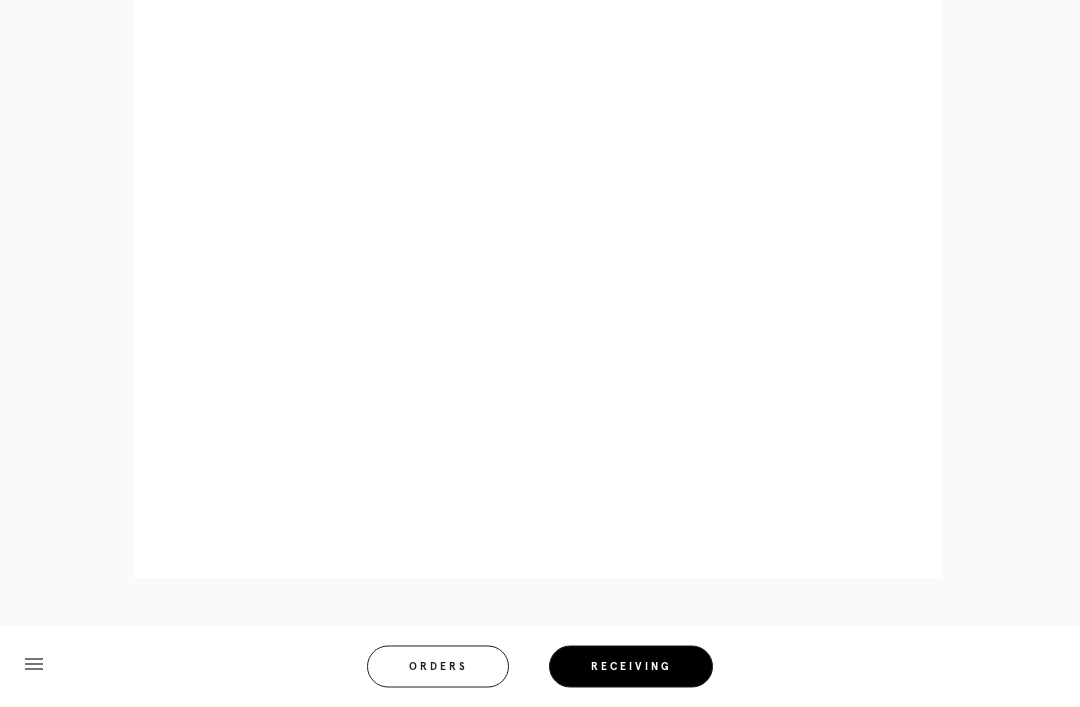 scroll, scrollTop: 910, scrollLeft: 0, axis: vertical 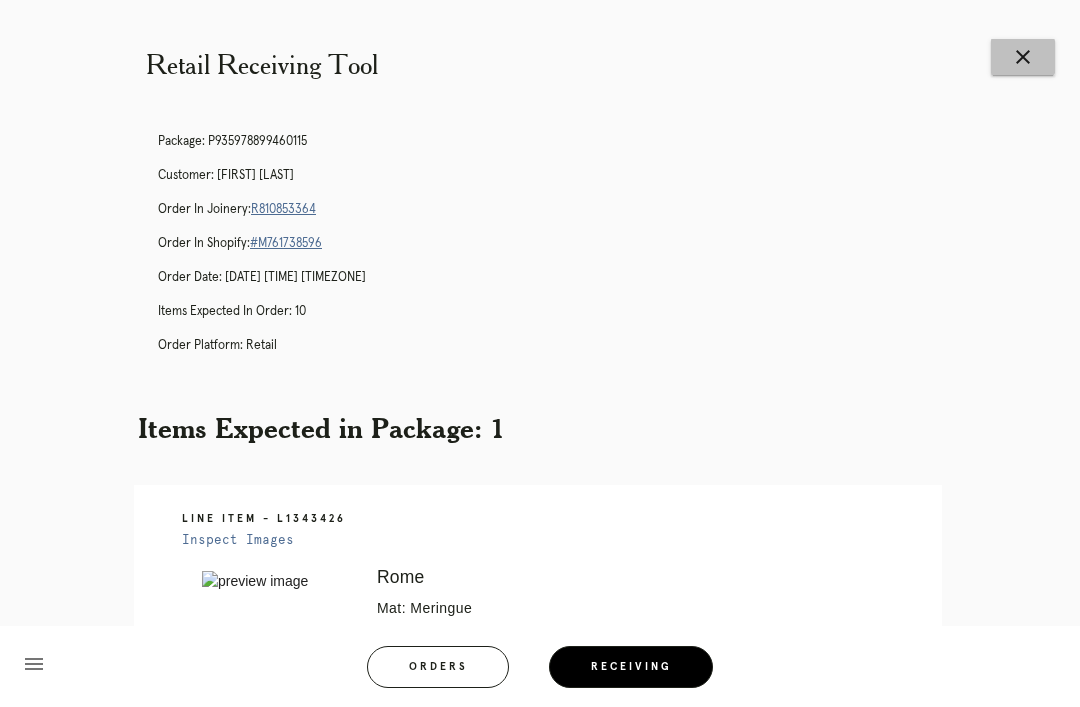 click on "close" at bounding box center [1023, 57] 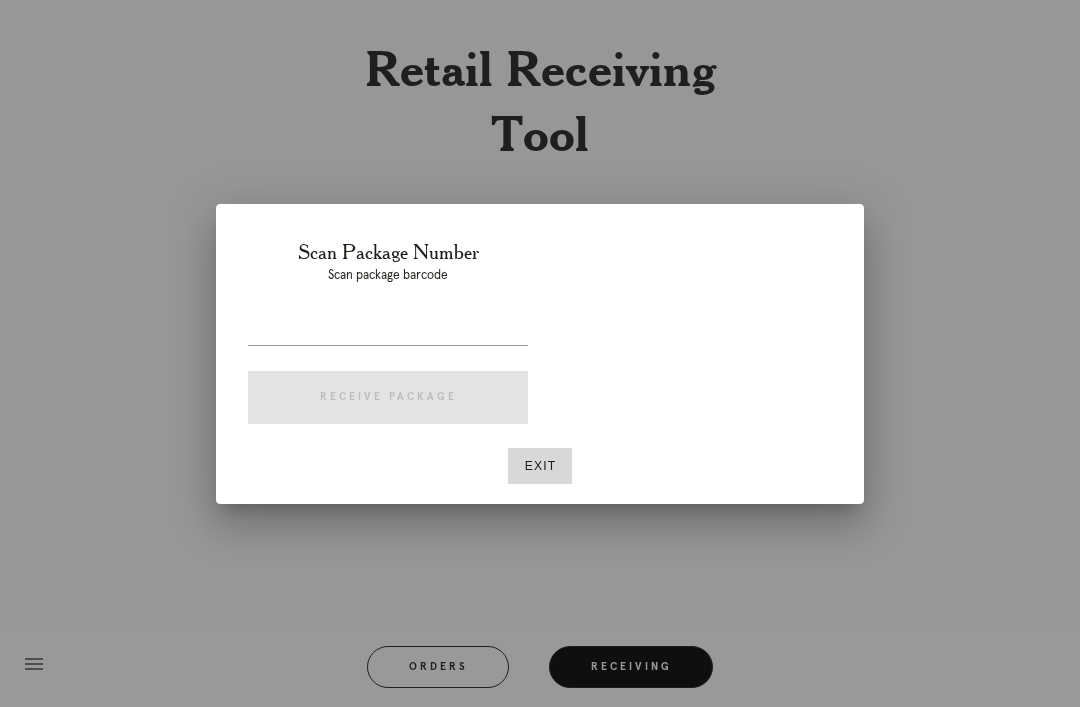 scroll, scrollTop: 0, scrollLeft: 0, axis: both 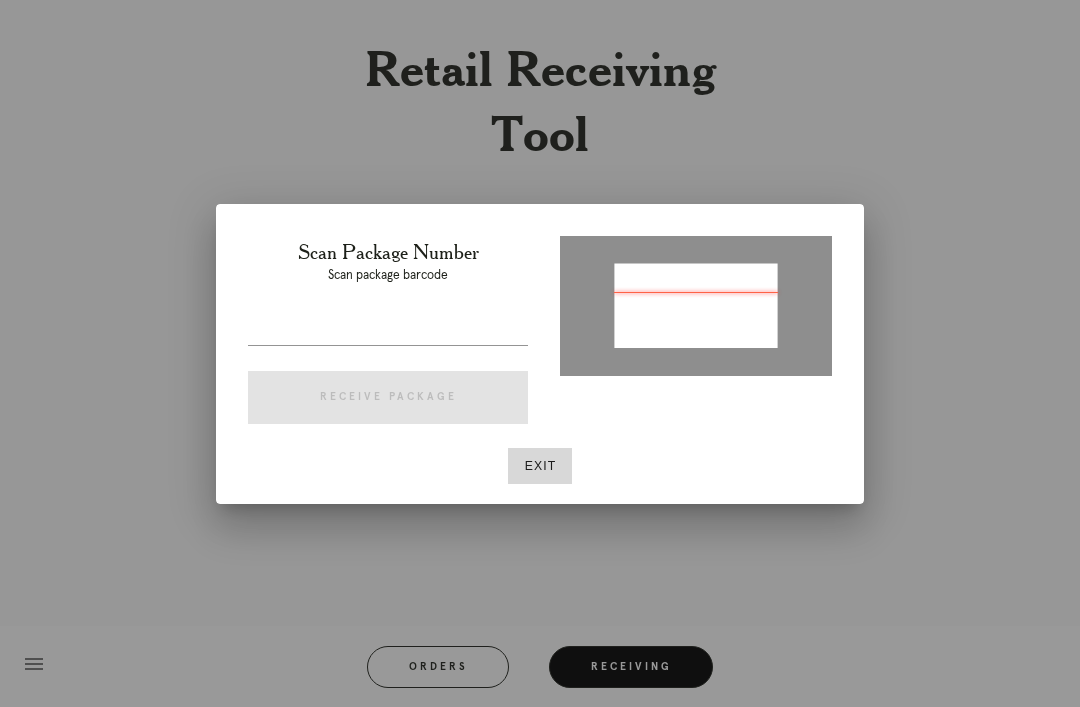type on "P[NUMBER]" 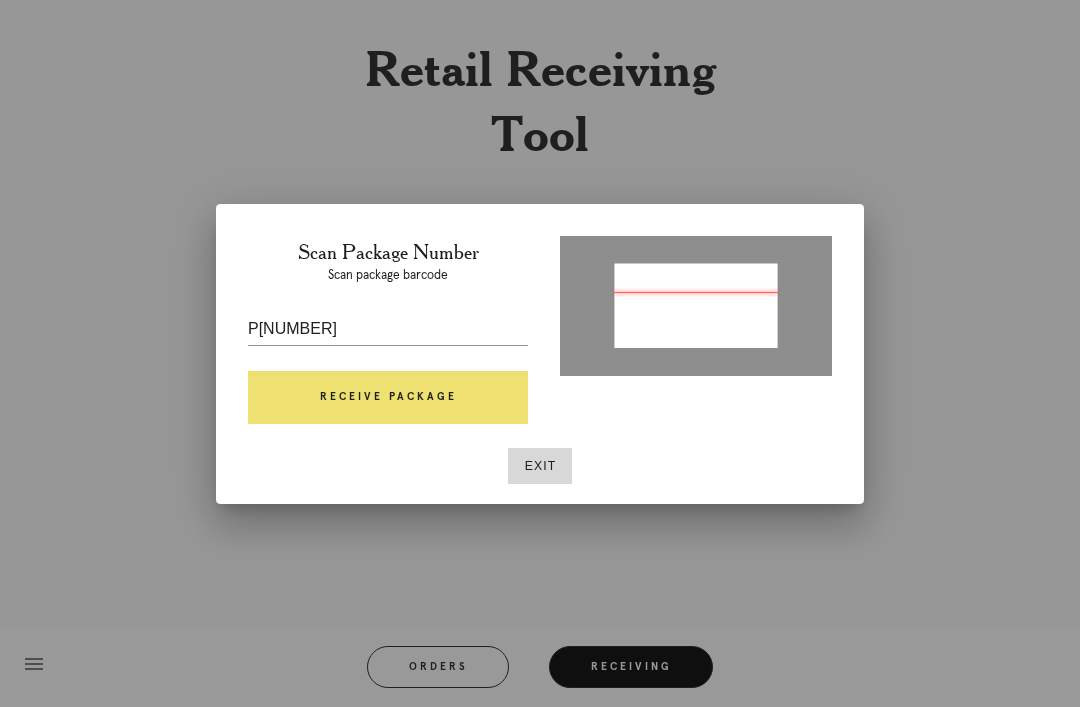 click on "Receive Package" at bounding box center [388, 398] 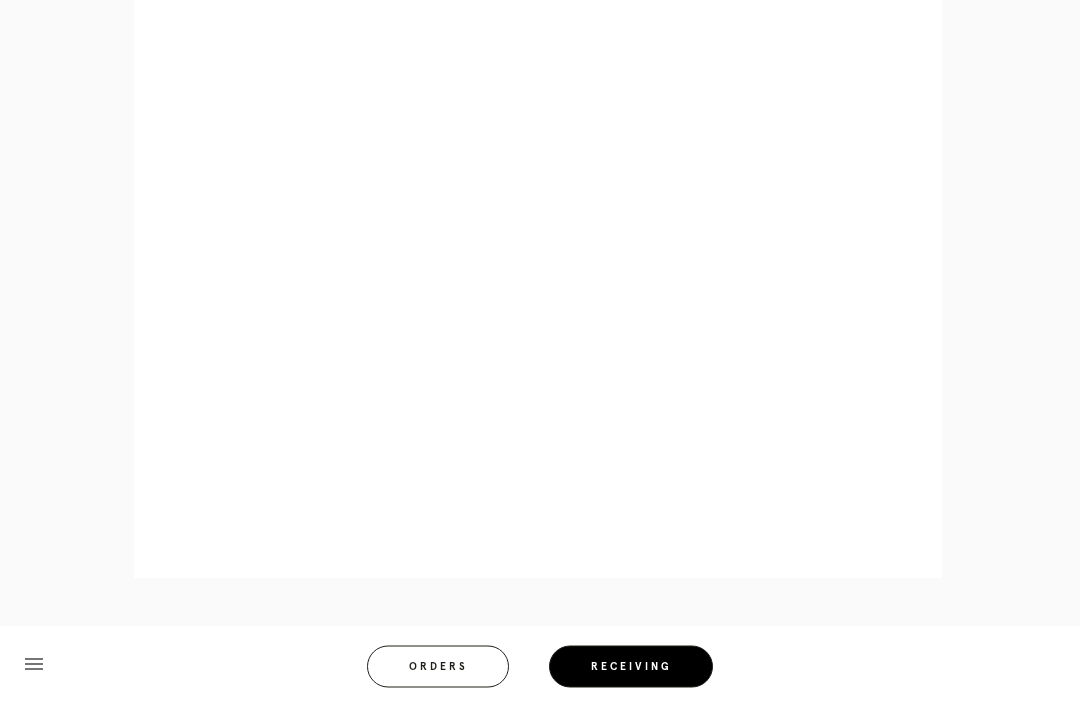scroll, scrollTop: 1014, scrollLeft: 0, axis: vertical 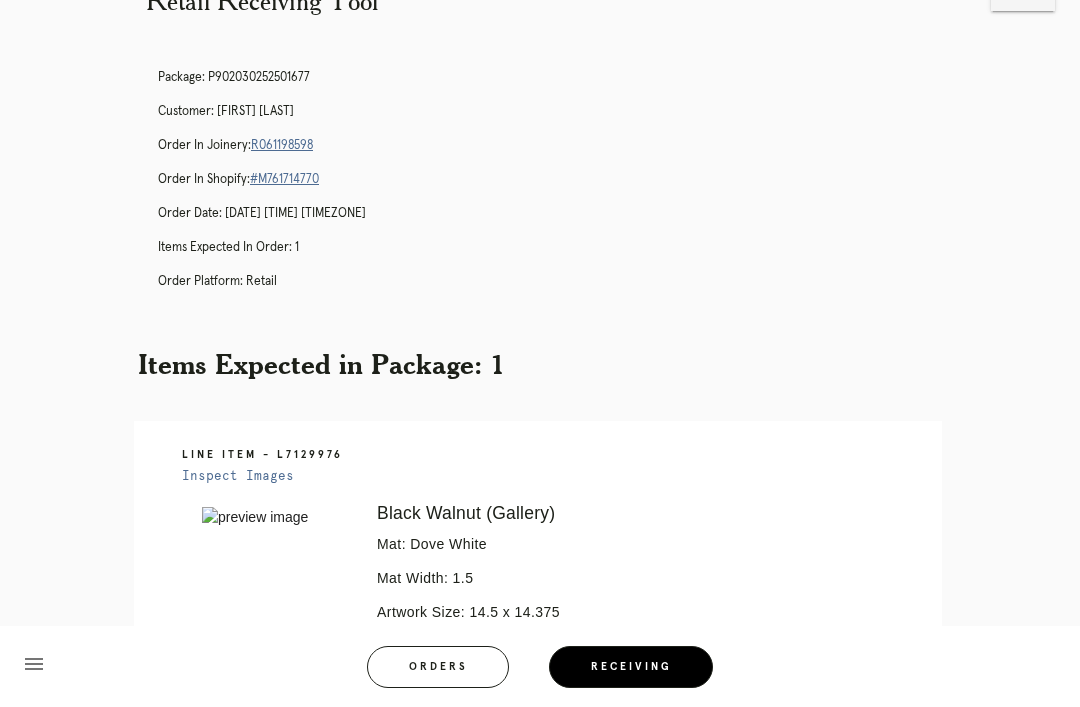 click on "Orders" at bounding box center [438, 667] 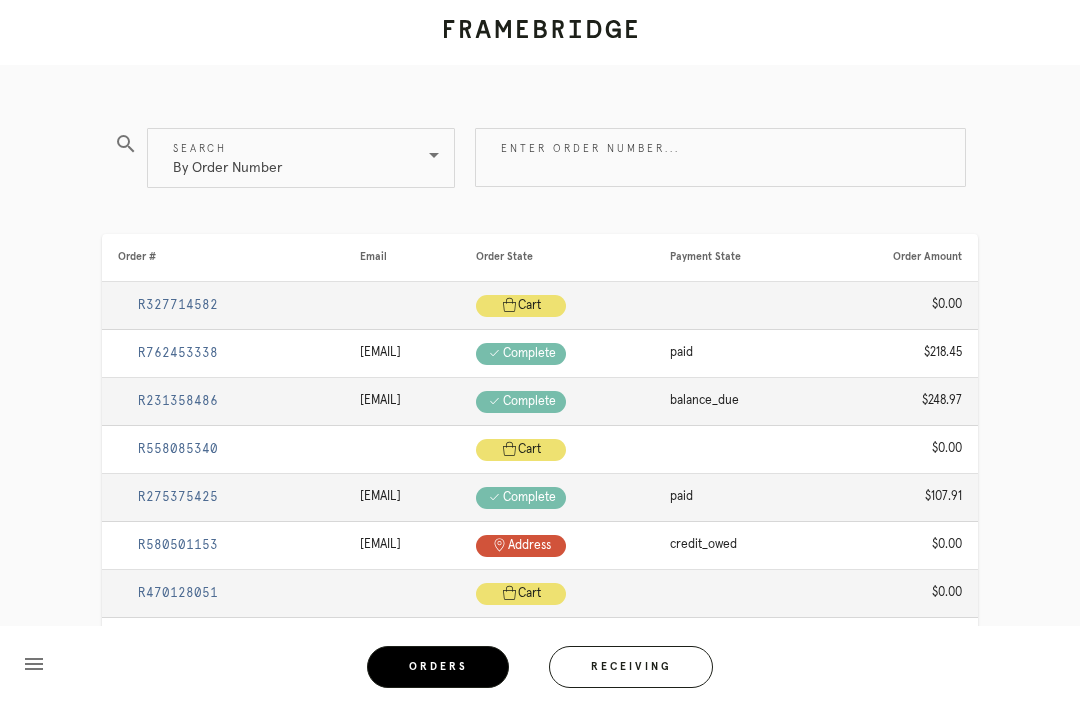click on "Receiving" at bounding box center [631, 667] 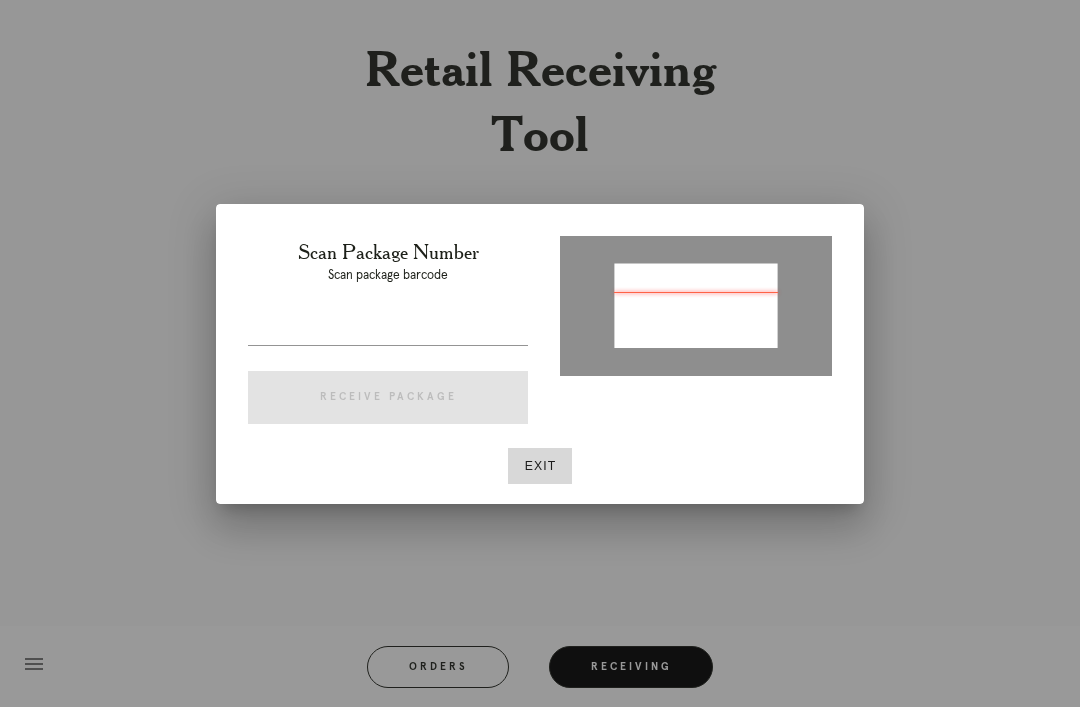 type on "P605646157141412" 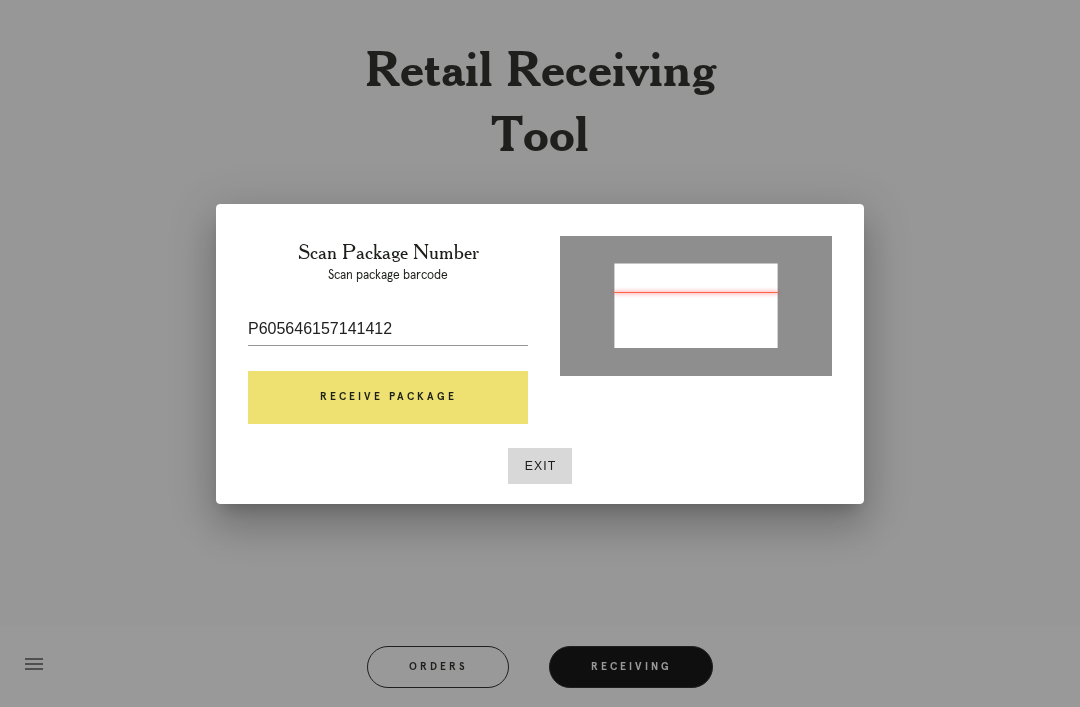 click on "Receive Package" at bounding box center (388, 398) 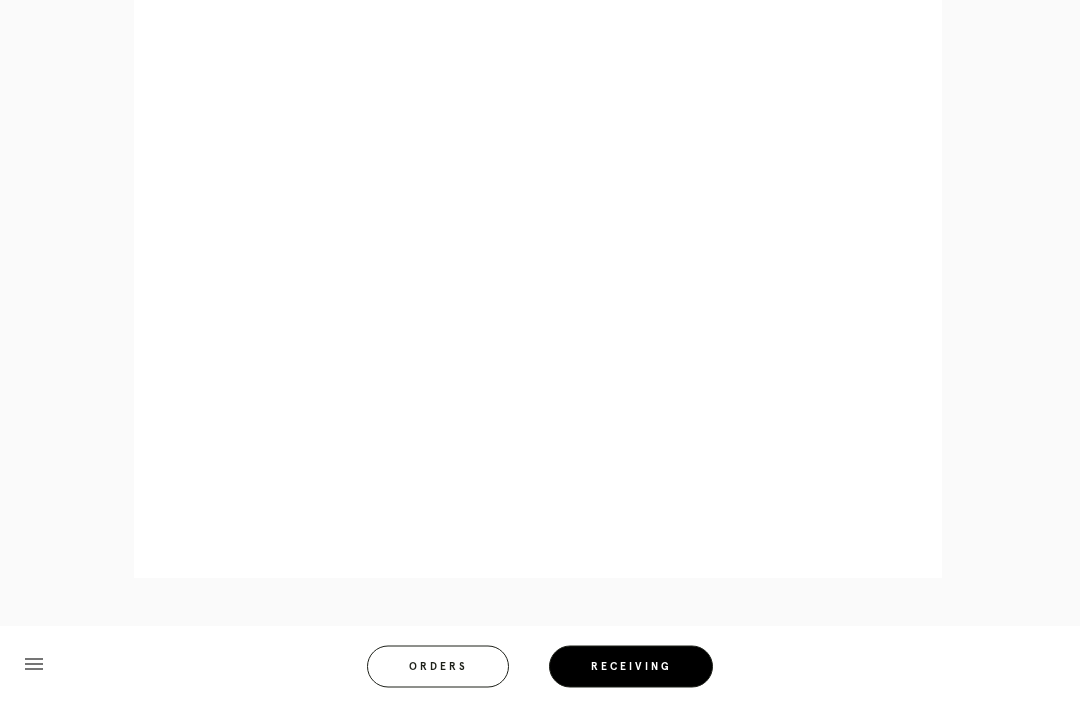 scroll, scrollTop: 910, scrollLeft: 0, axis: vertical 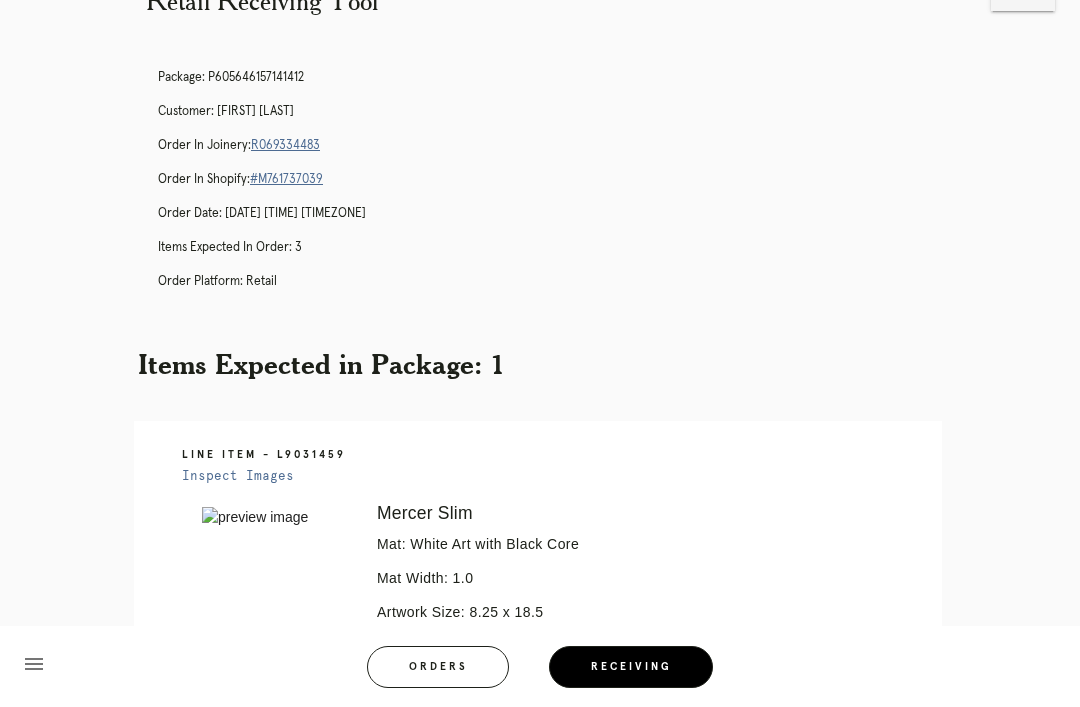 click on "Orders" at bounding box center (438, 667) 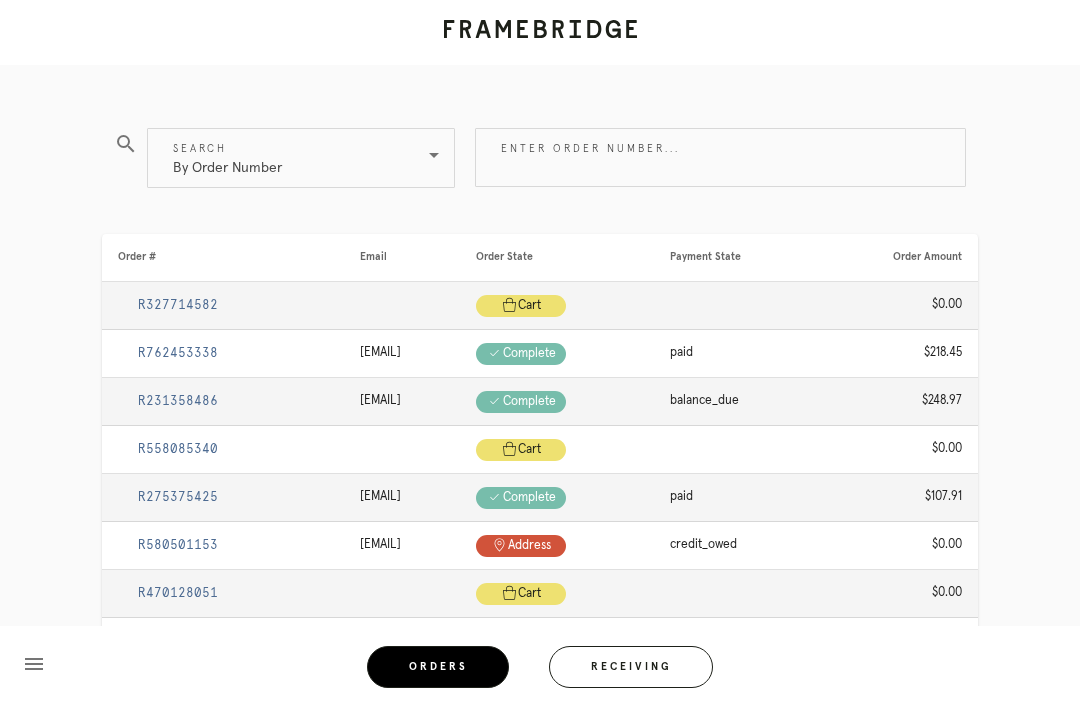 click on "Receiving" at bounding box center (631, 667) 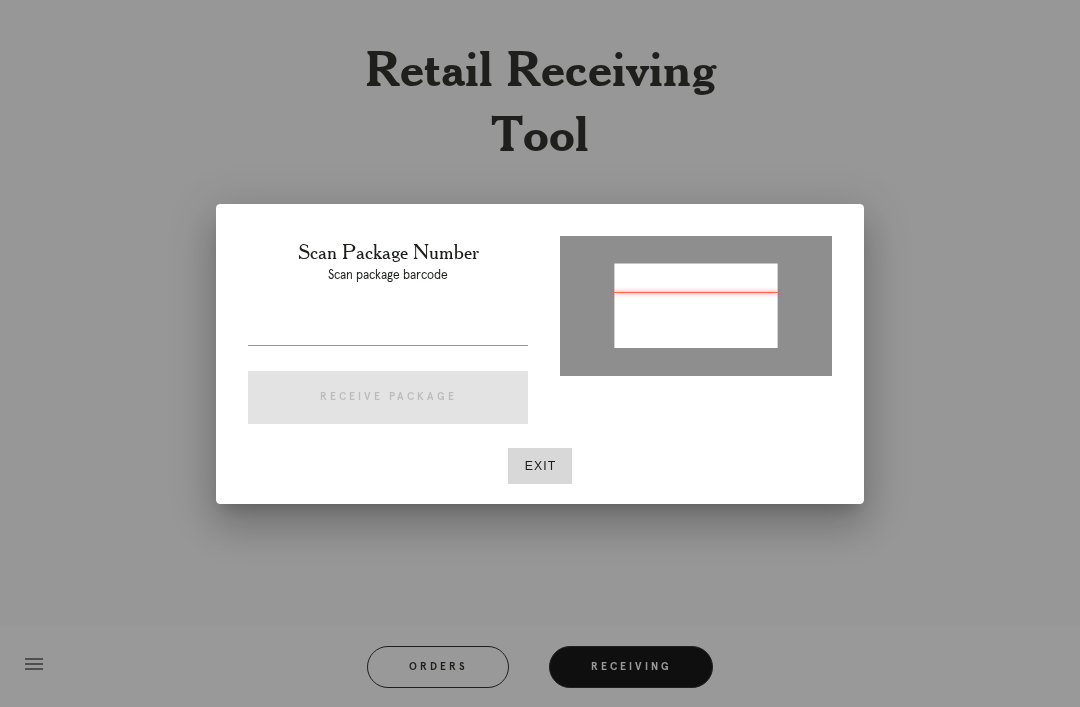 type on "P773807212369931" 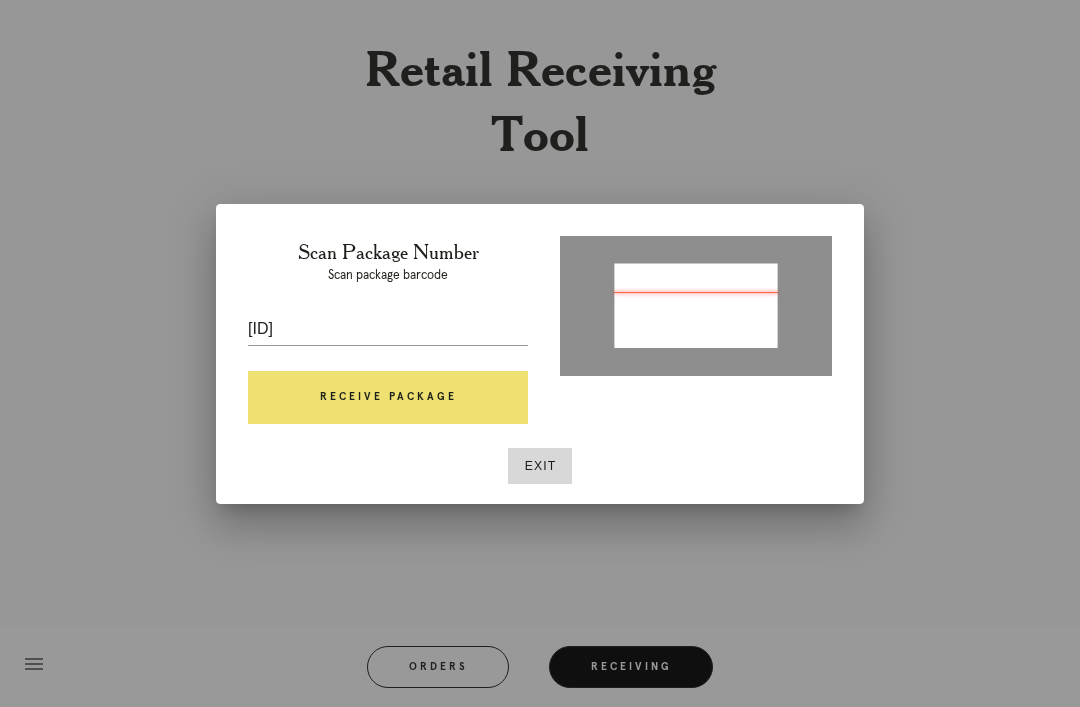 click on "Receive Package" at bounding box center (388, 398) 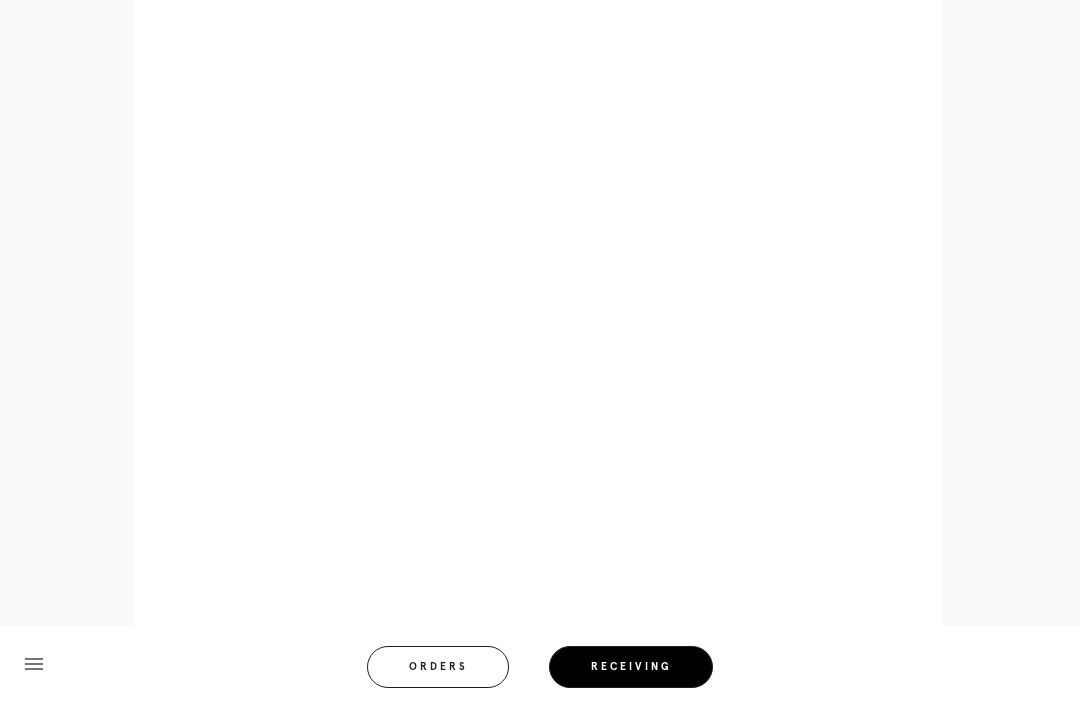 scroll, scrollTop: 1034, scrollLeft: 0, axis: vertical 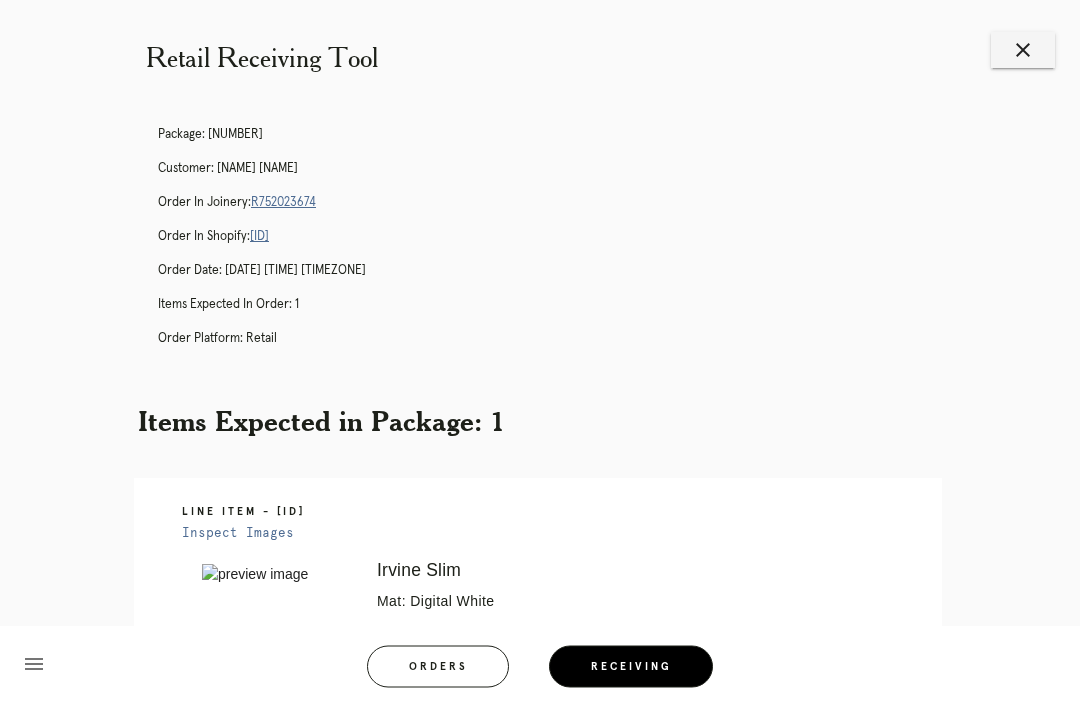 click on "Receiving" at bounding box center [631, 667] 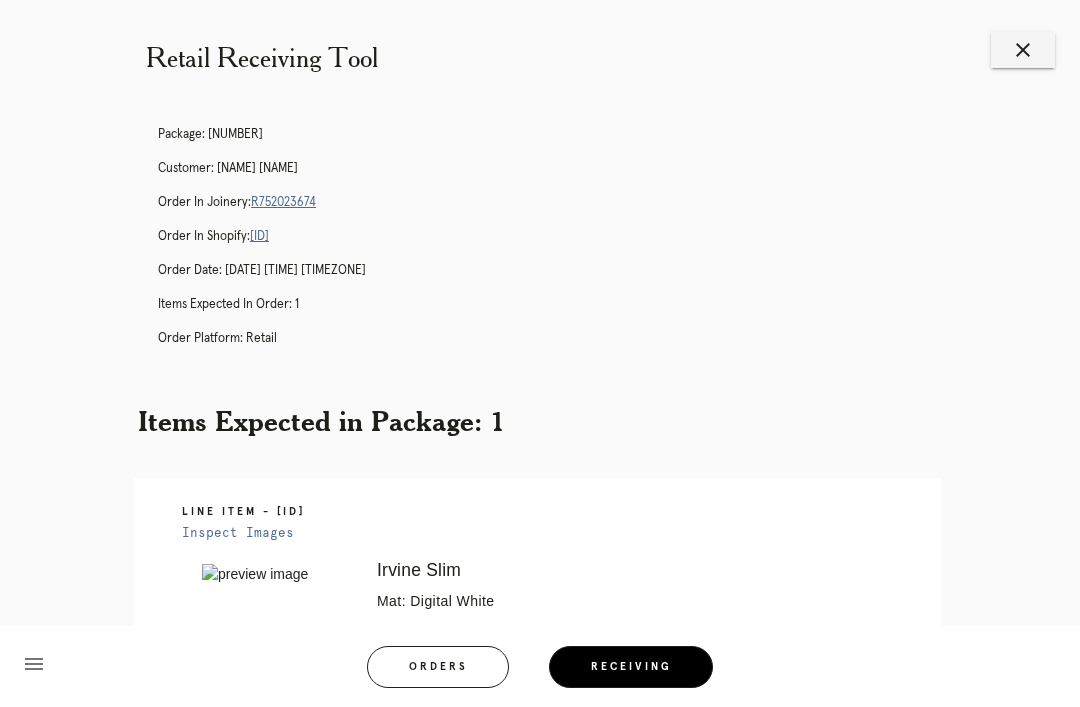 click on "Orders" at bounding box center [438, 667] 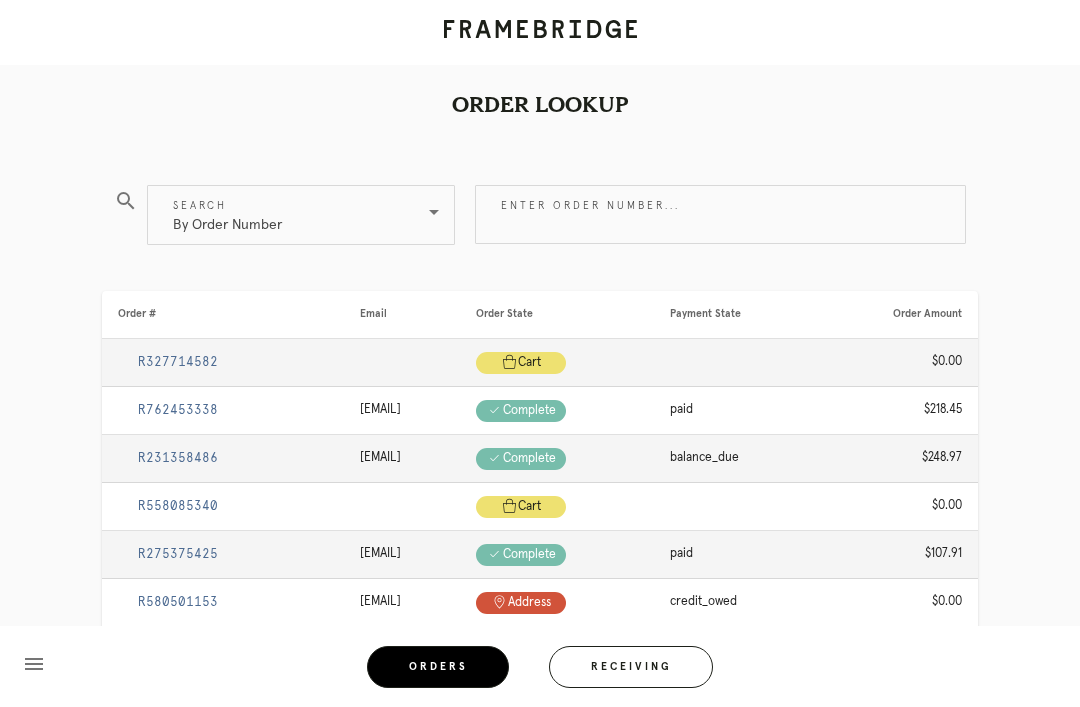 click on "Receiving" at bounding box center (631, 667) 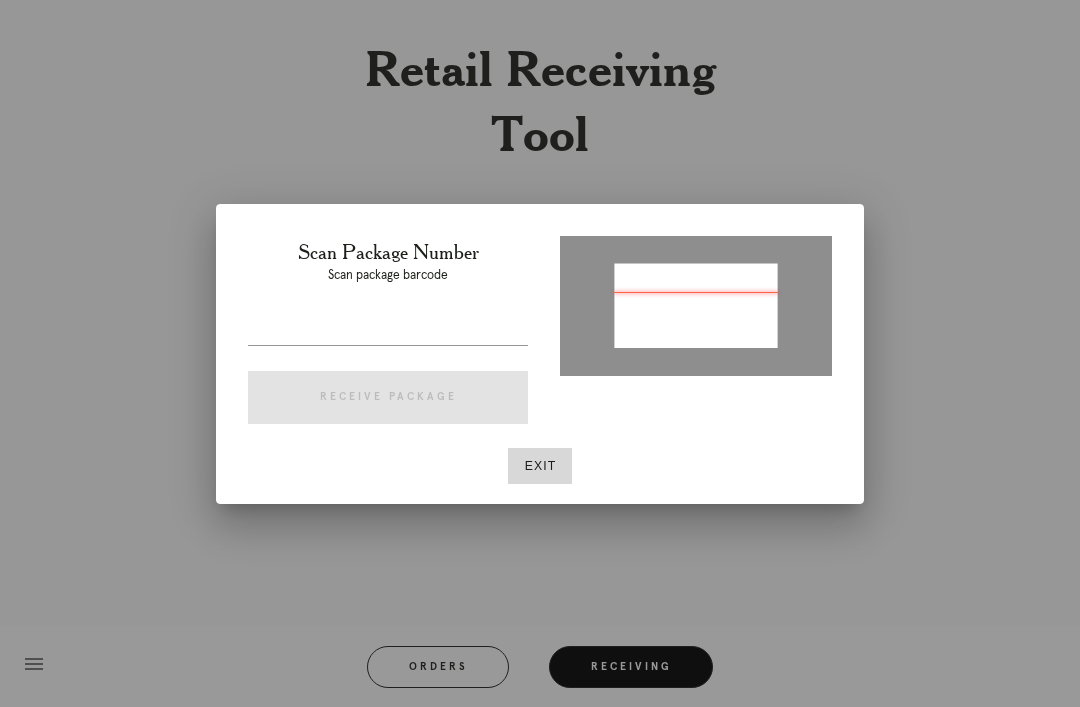 type on "[NUMBER]" 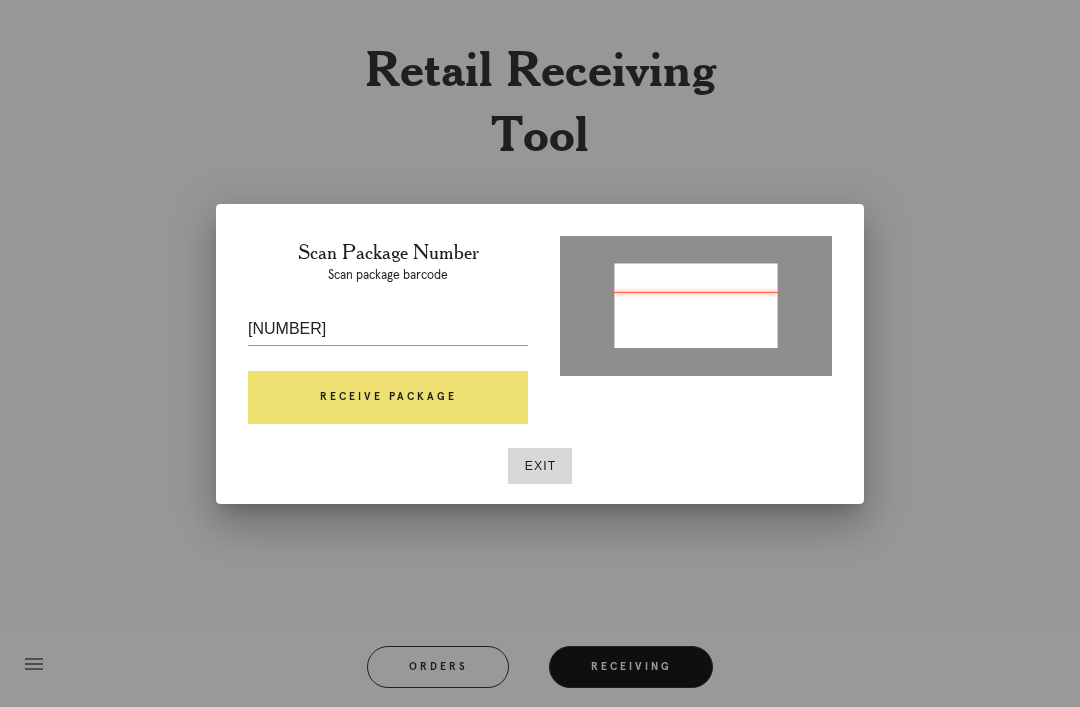 click on "Receive Package" at bounding box center [388, 398] 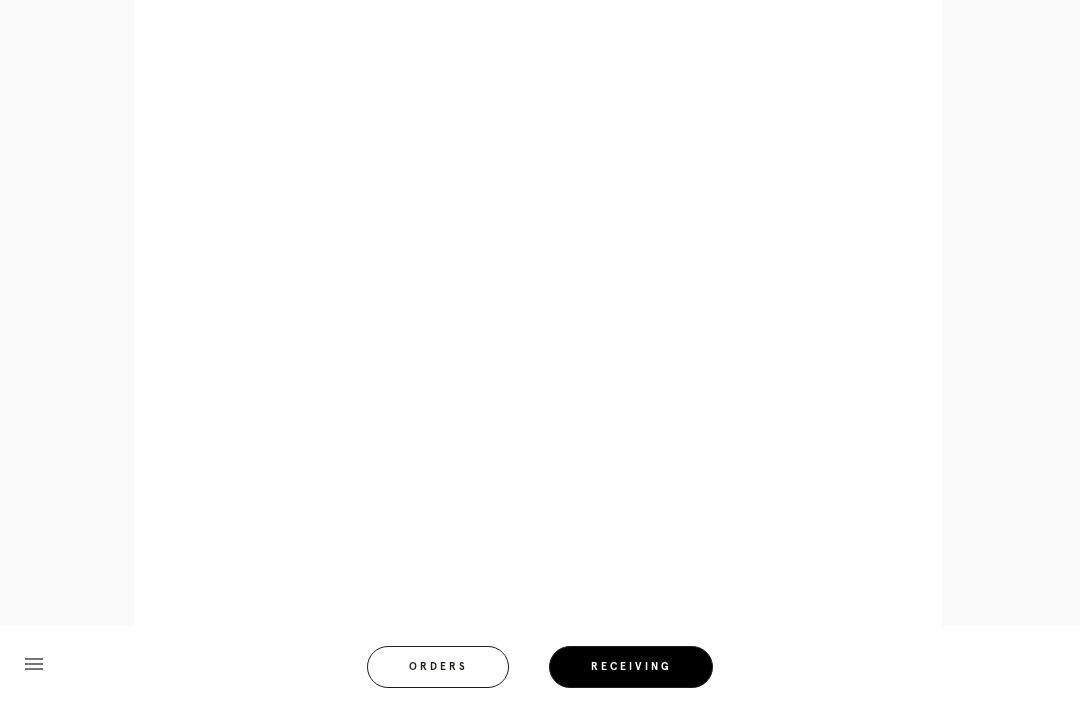 scroll, scrollTop: 1000, scrollLeft: 0, axis: vertical 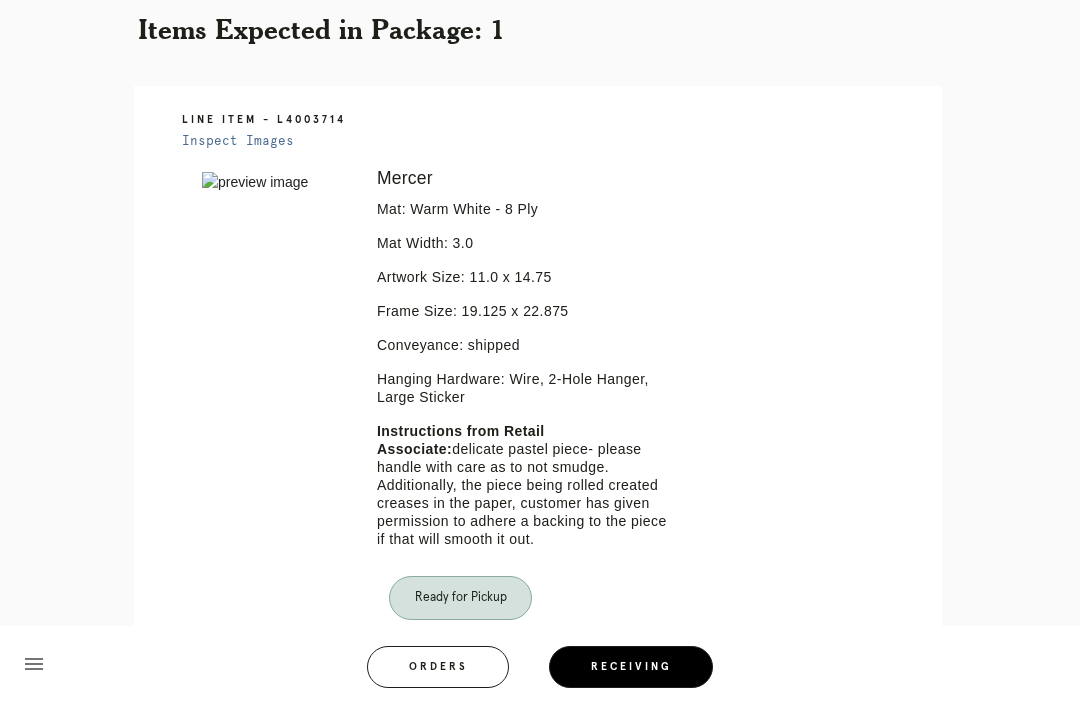 click on "Orders" at bounding box center [438, 667] 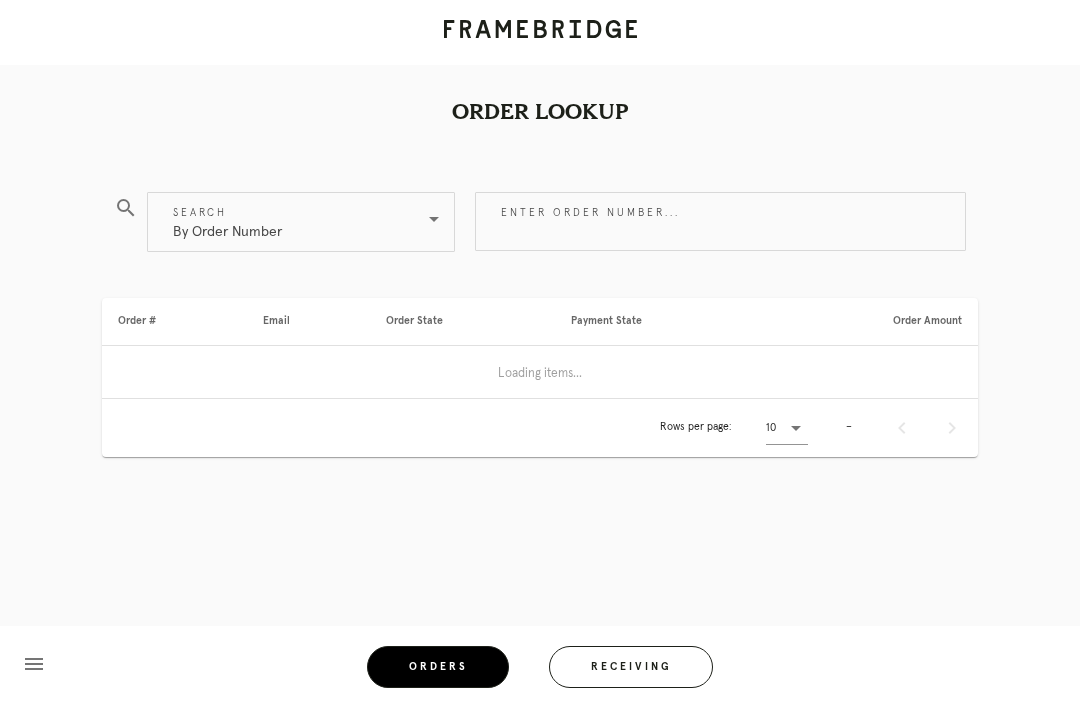 scroll, scrollTop: 0, scrollLeft: 0, axis: both 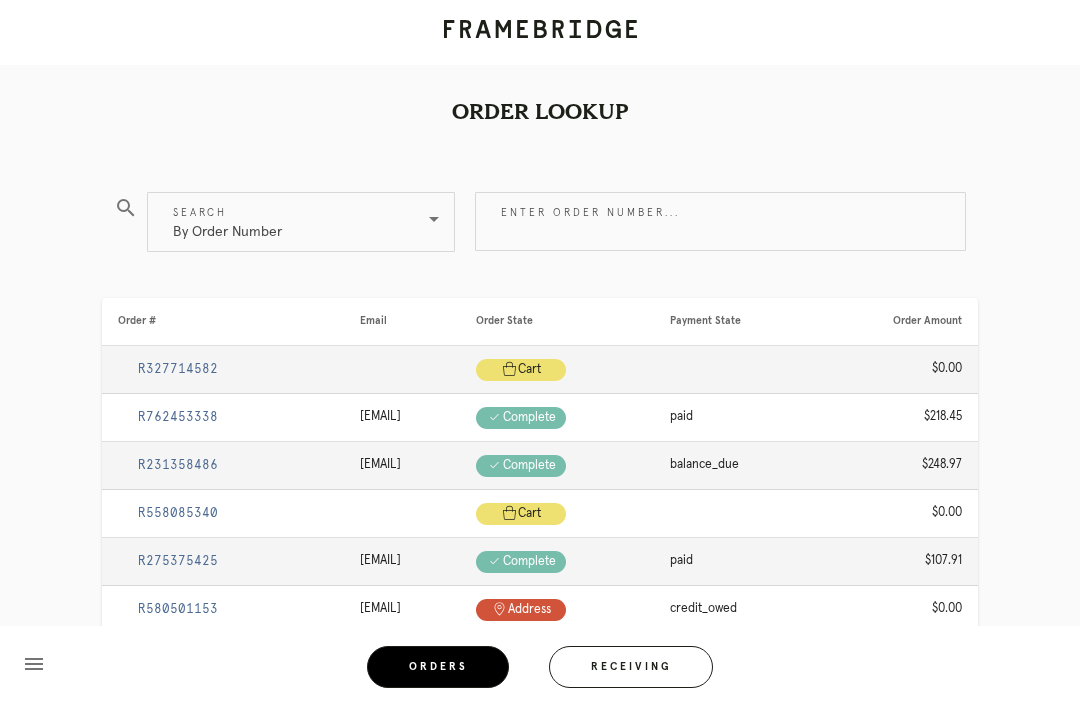click on "Receiving" at bounding box center (631, 667) 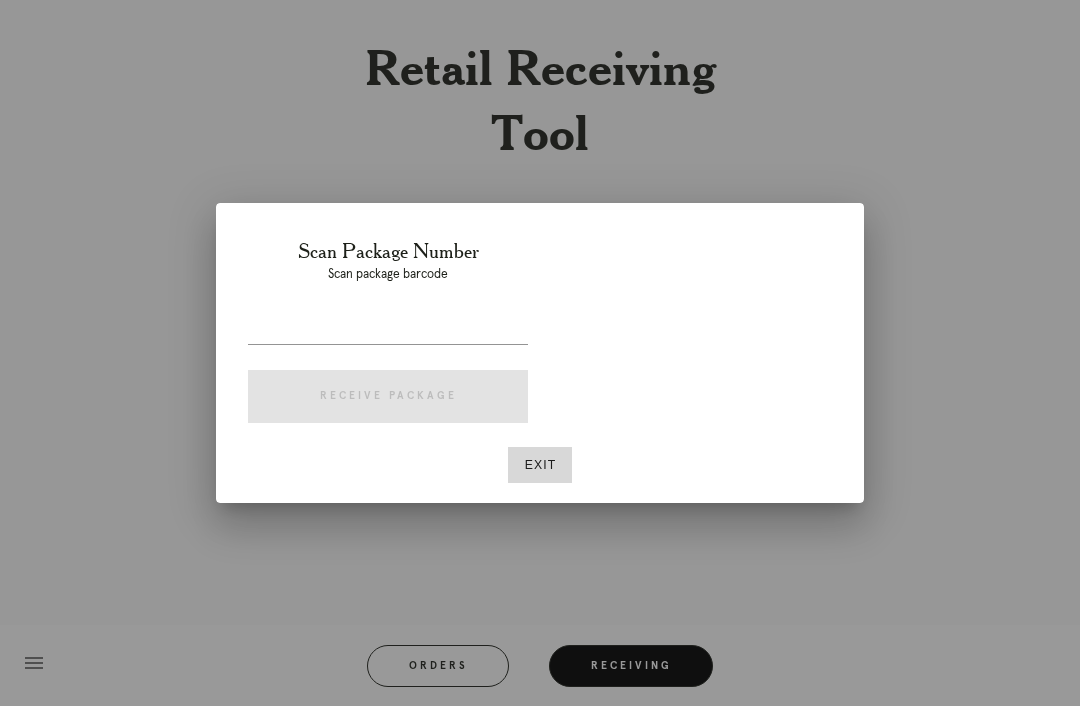 scroll, scrollTop: 64, scrollLeft: 0, axis: vertical 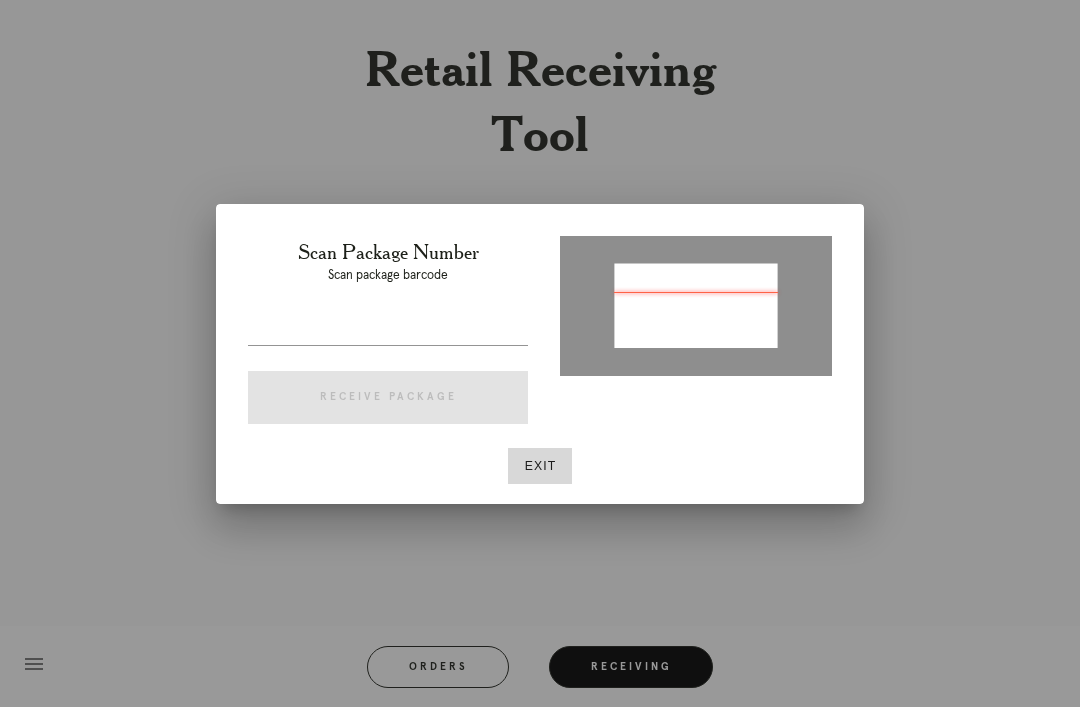 type on "P647232839154455" 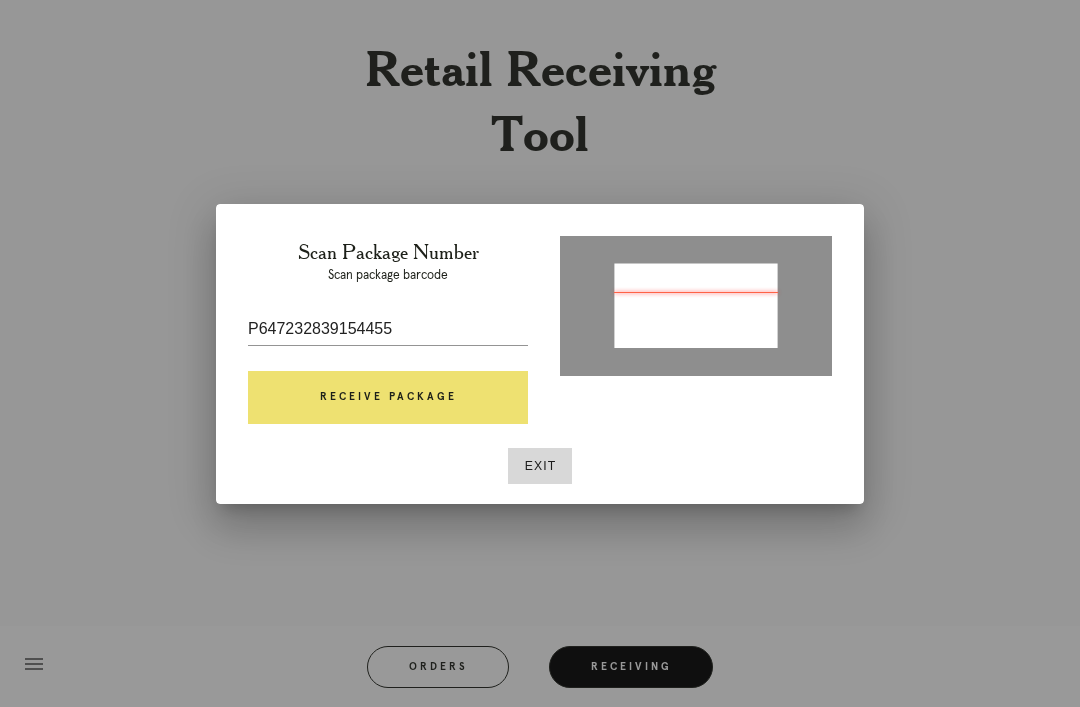 click on "Receive Package" at bounding box center [388, 398] 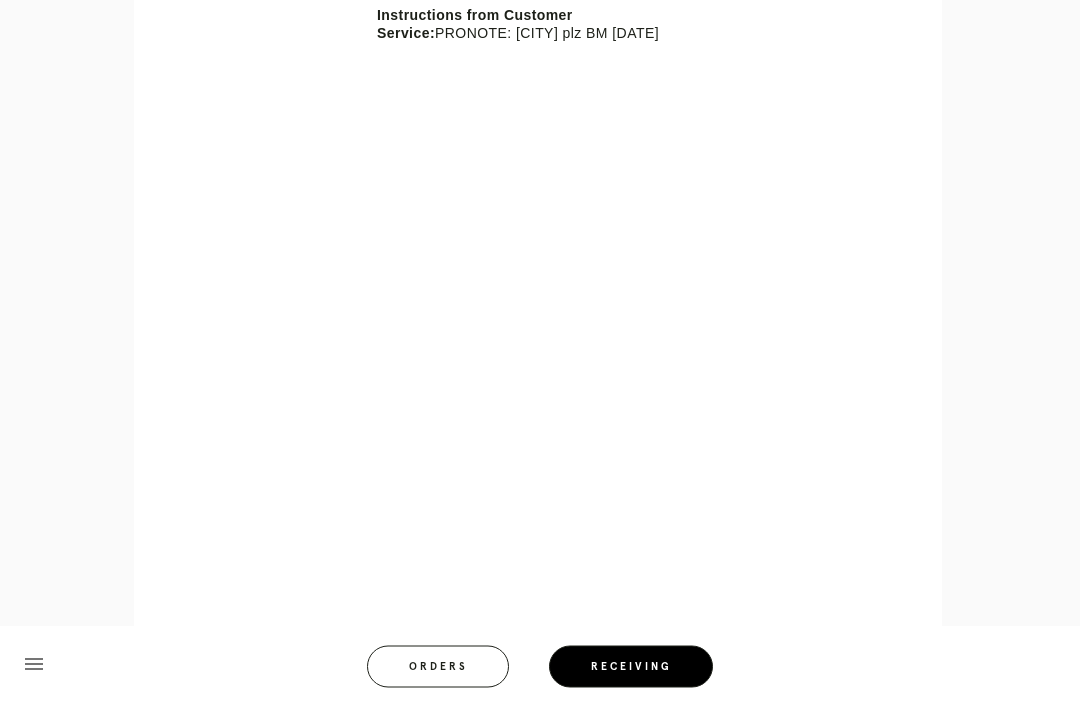 scroll, scrollTop: 815, scrollLeft: 0, axis: vertical 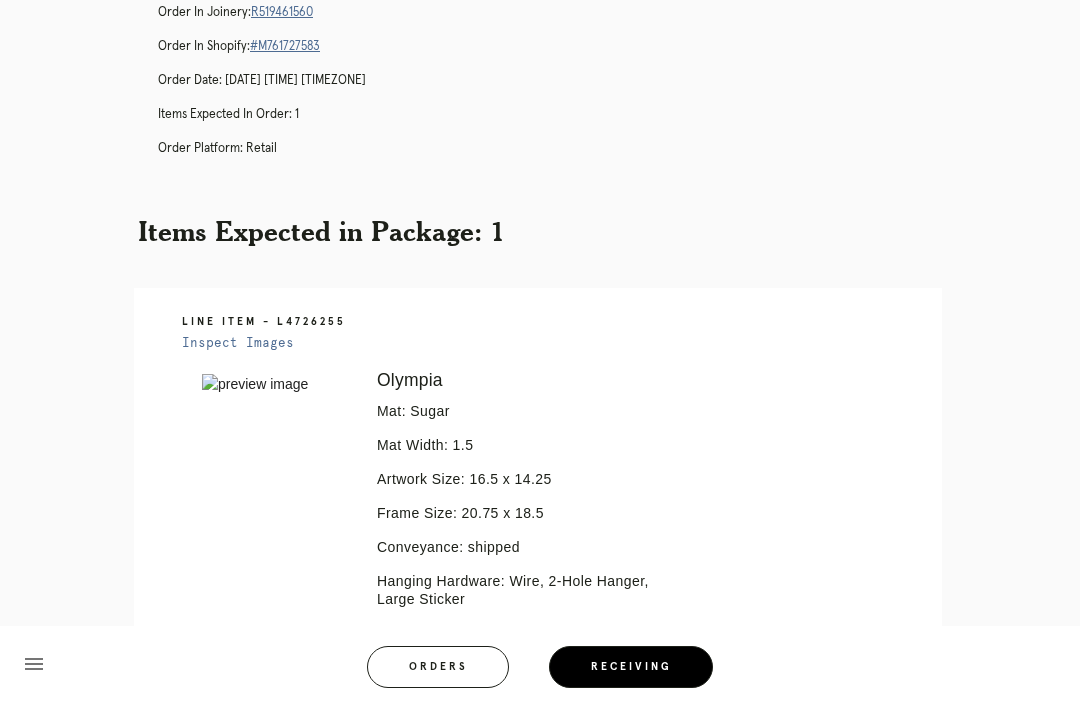 click on "Orders" at bounding box center [438, 667] 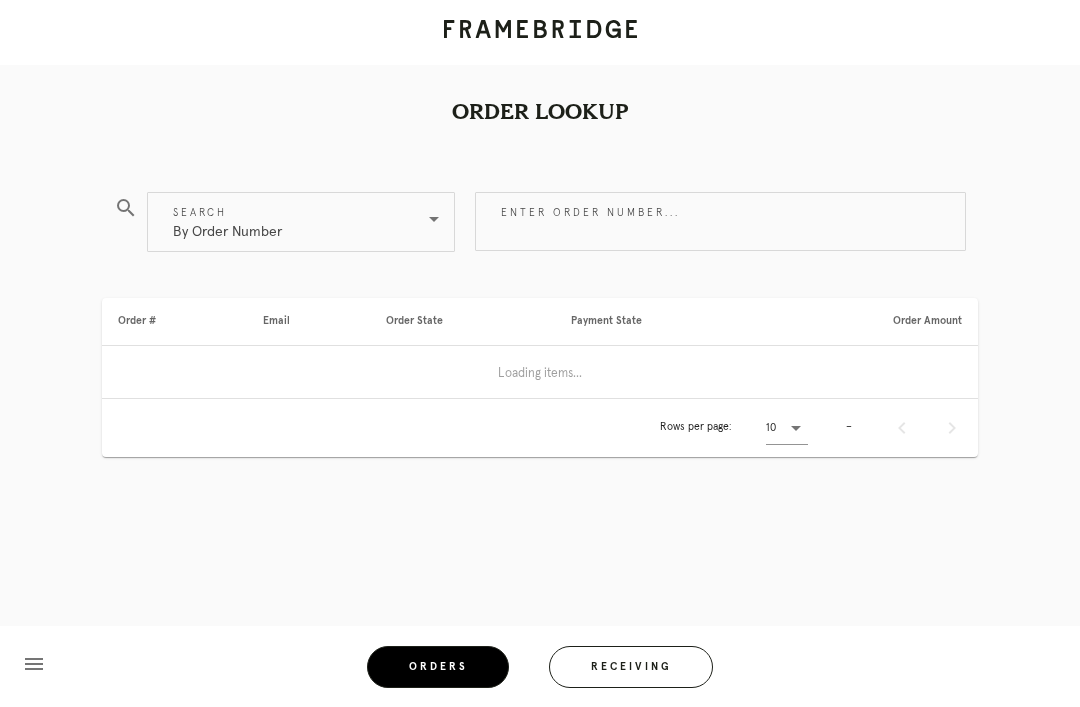 scroll, scrollTop: 0, scrollLeft: 0, axis: both 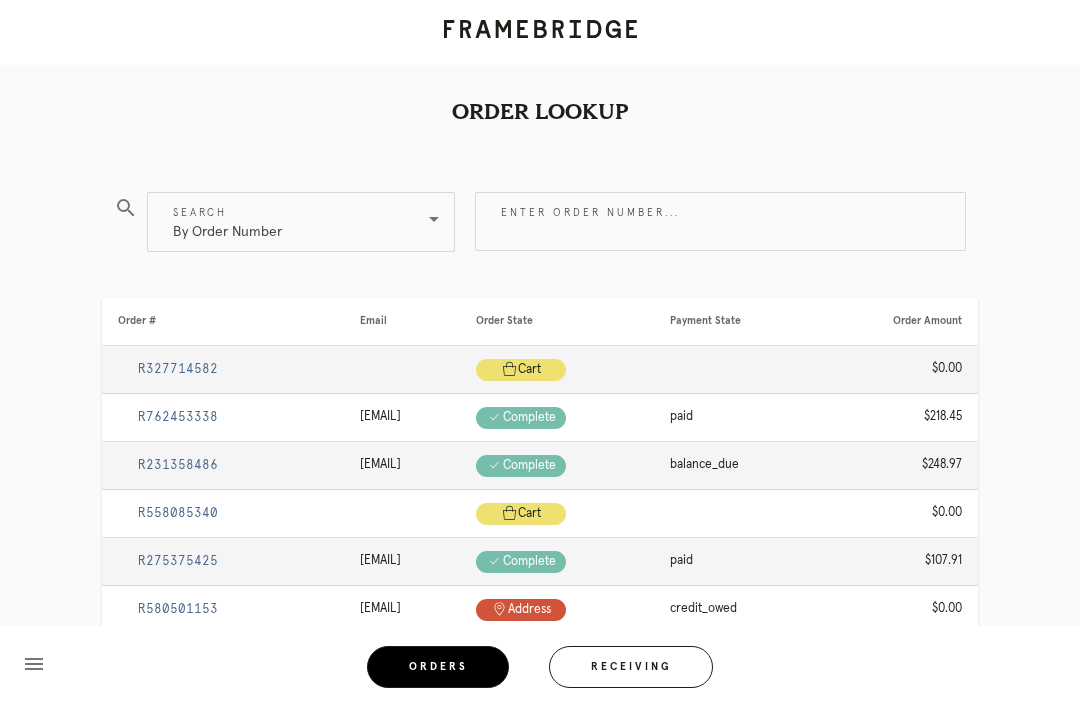 click on "Receiving" at bounding box center (631, 667) 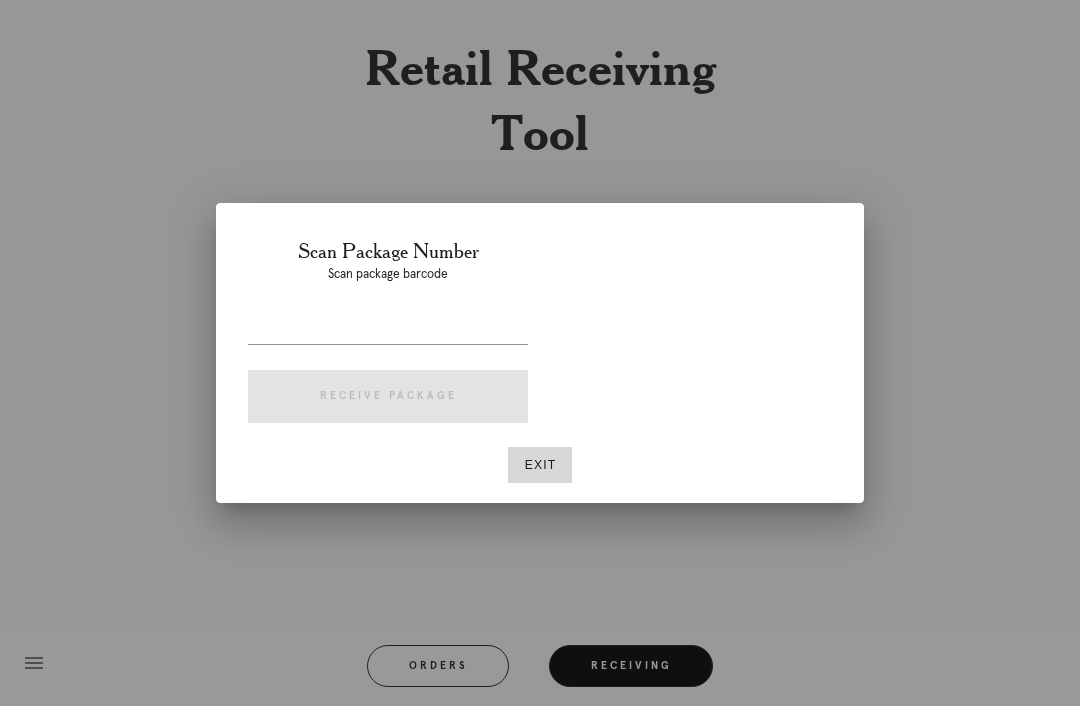 scroll, scrollTop: 64, scrollLeft: 0, axis: vertical 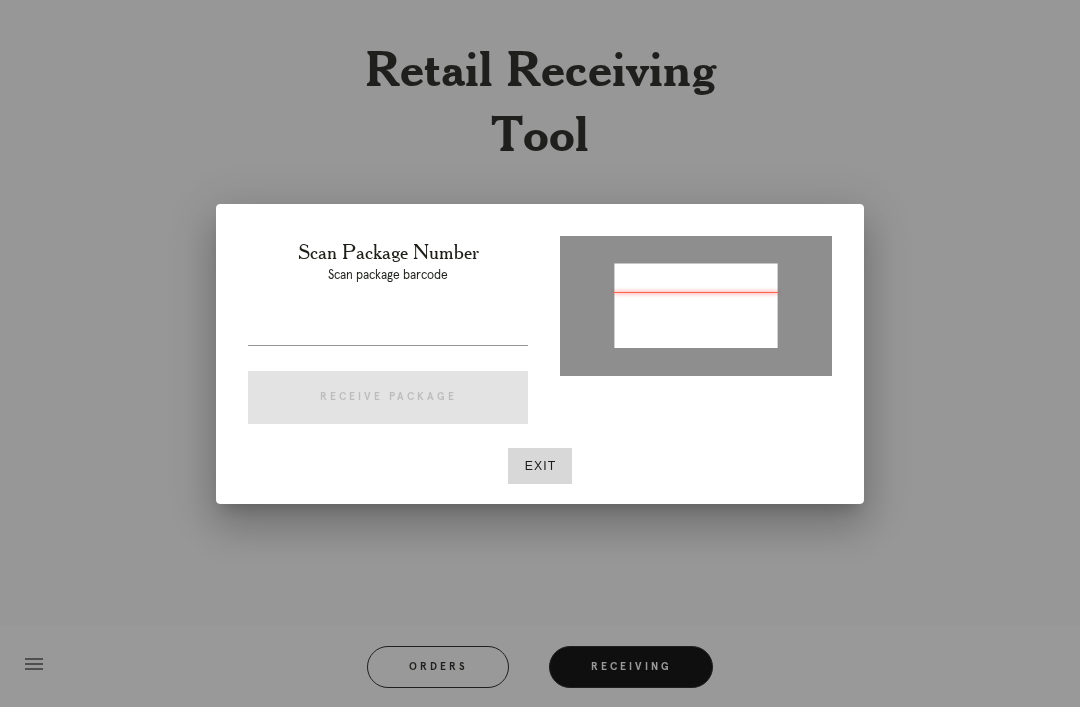type on "P170488821116604" 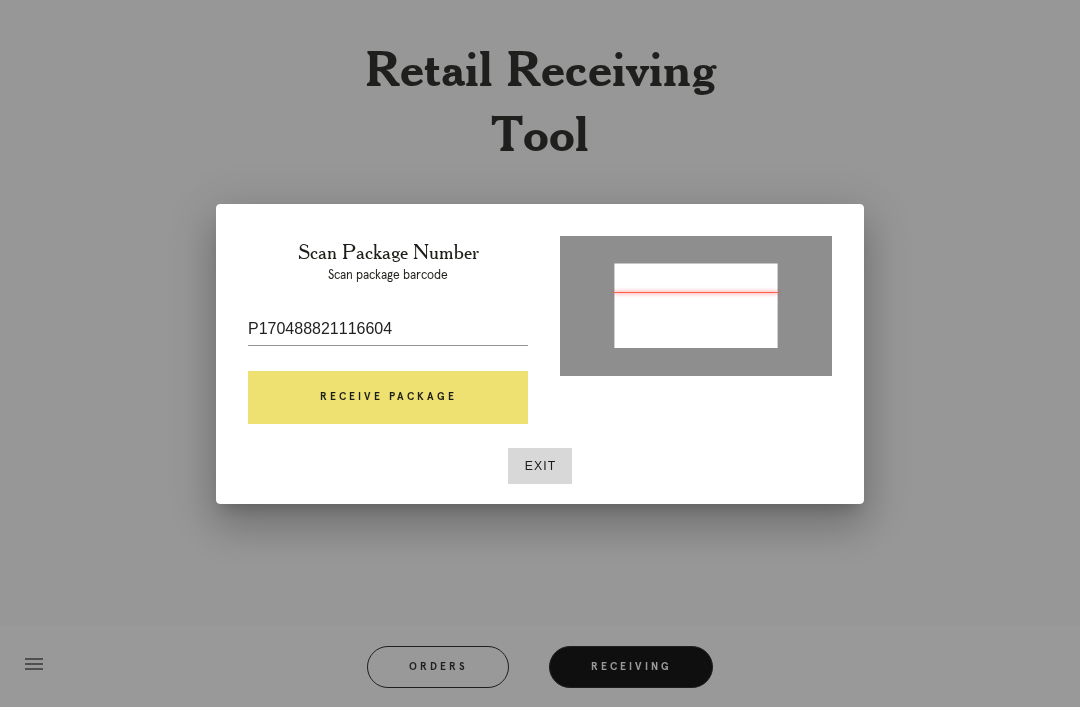 click on "Receive Package" at bounding box center [388, 398] 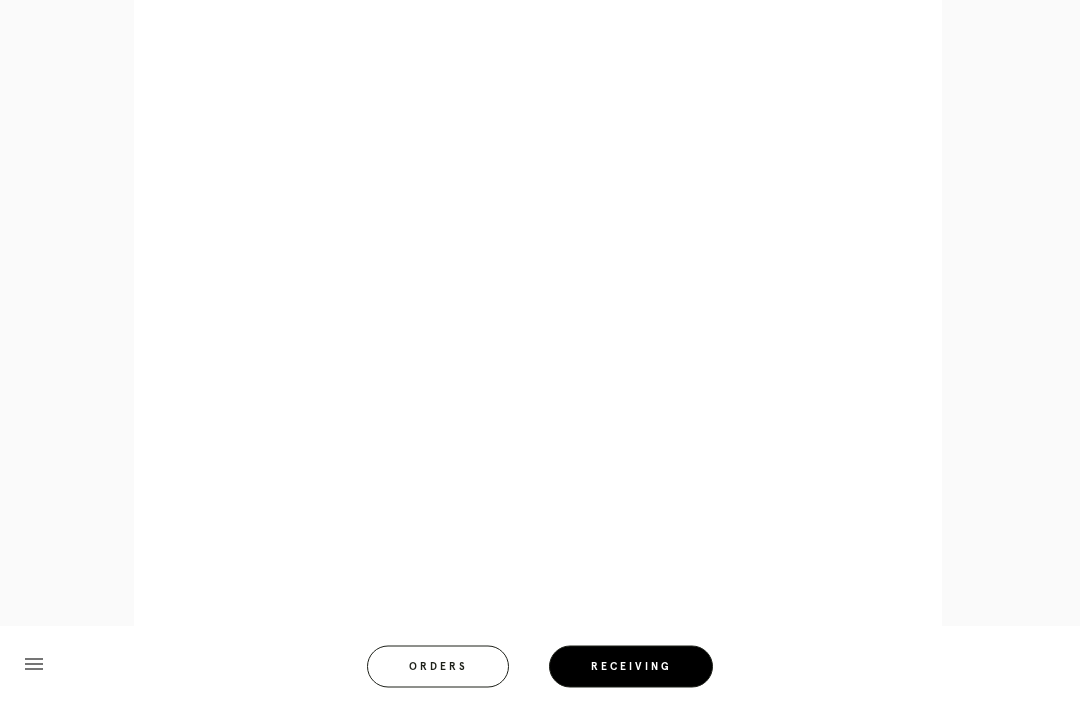 scroll, scrollTop: 858, scrollLeft: 0, axis: vertical 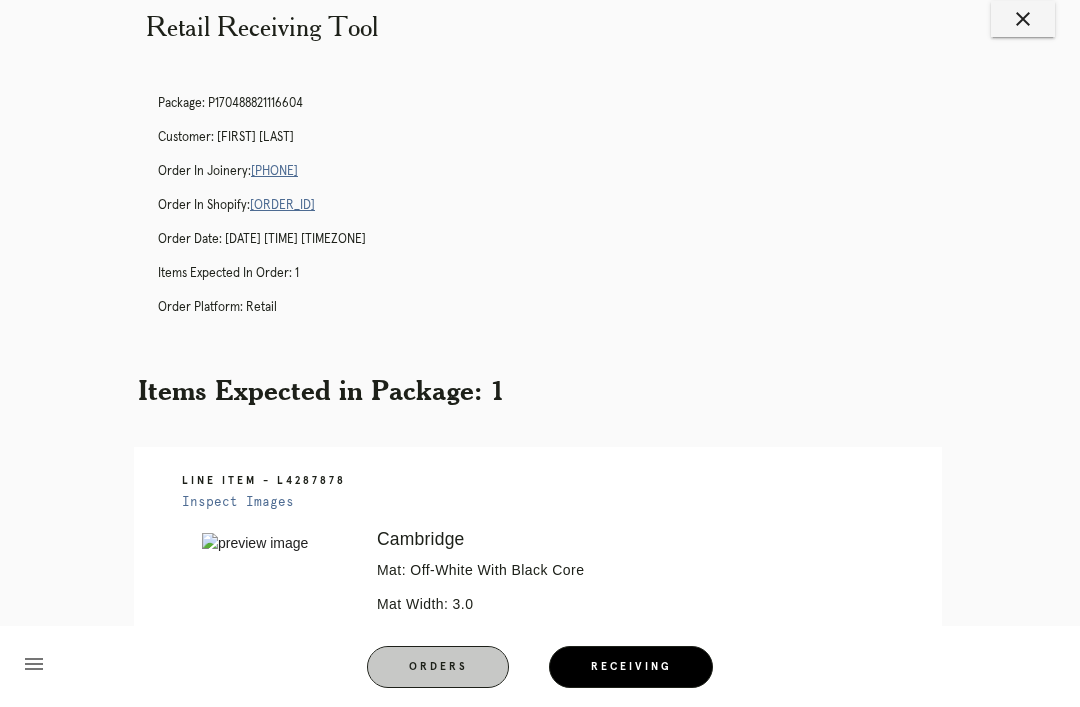 click on "Orders" at bounding box center [438, 667] 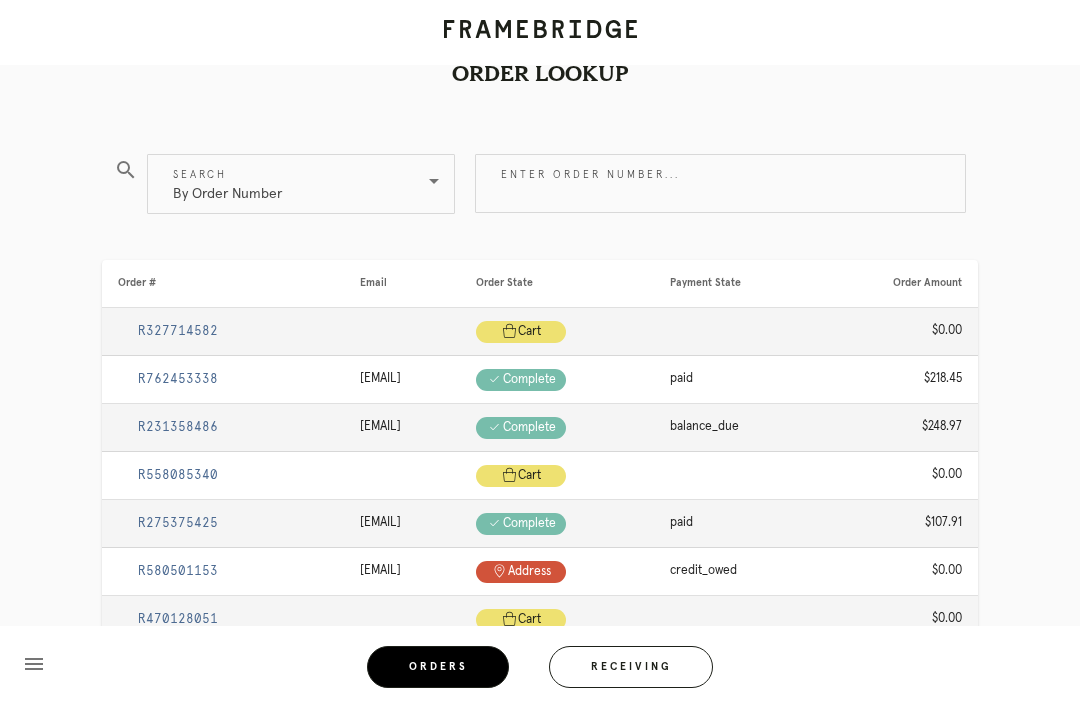 click on "Receiving" at bounding box center [631, 667] 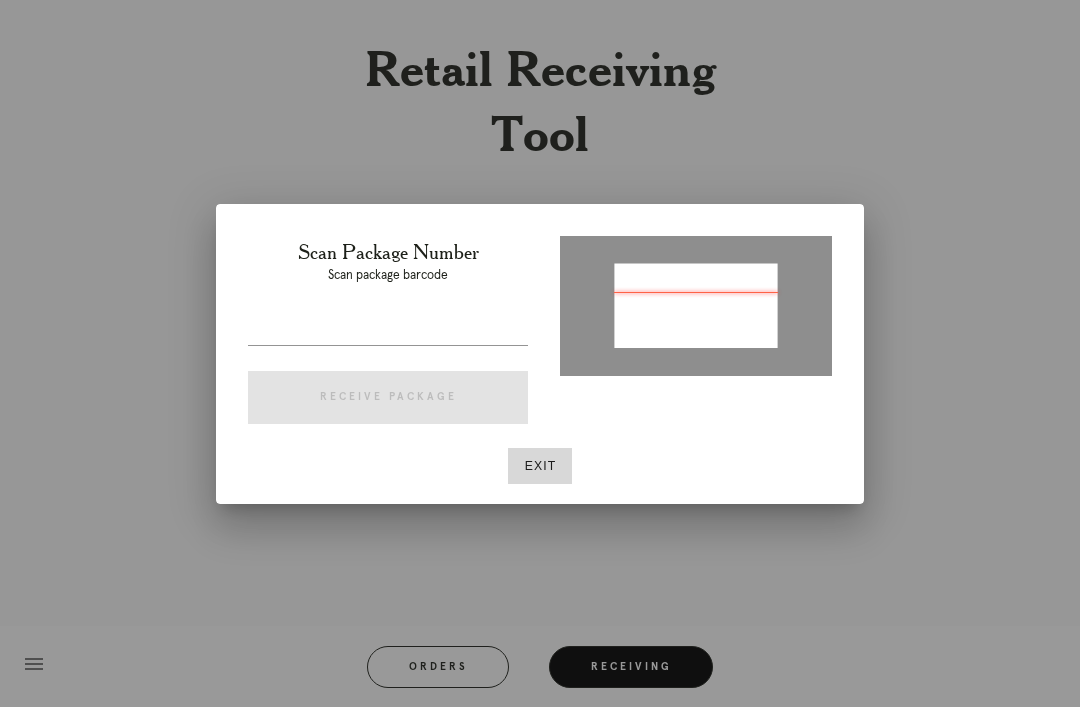 type on "[ORDER_ID]" 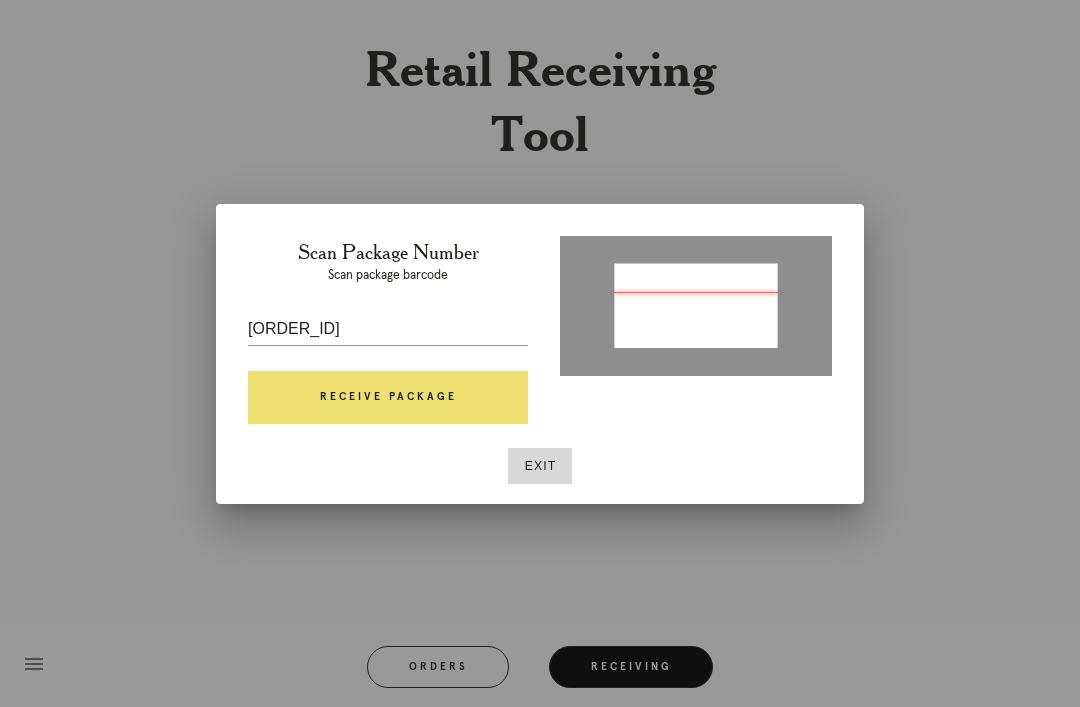 click on "Receive Package" at bounding box center (388, 398) 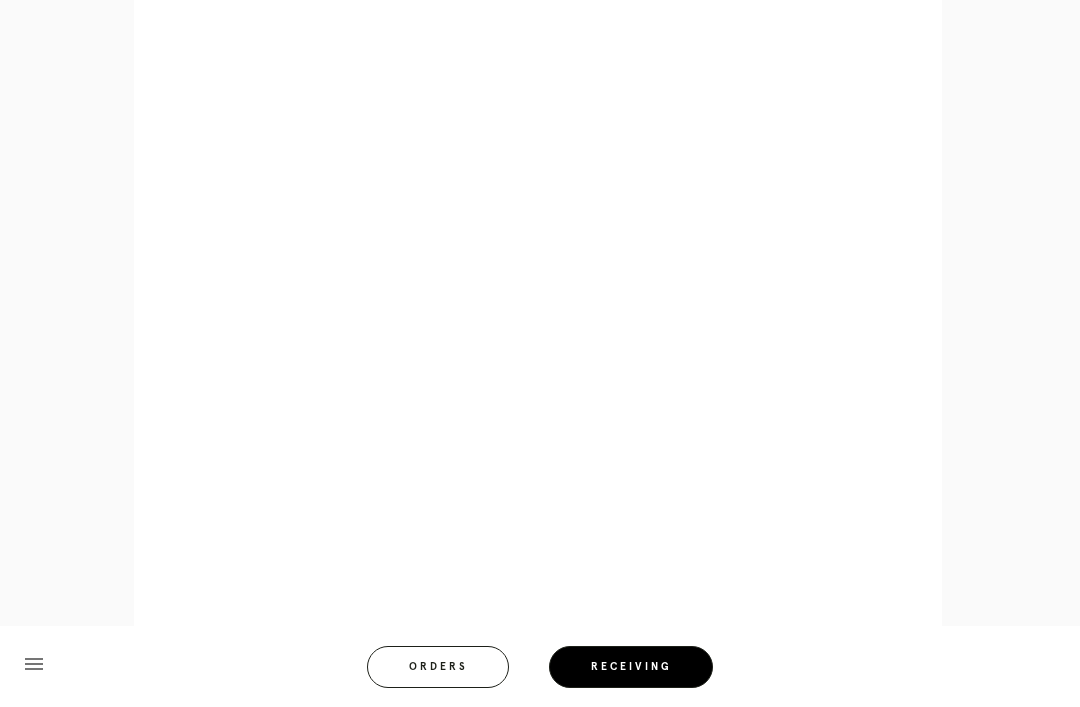 scroll, scrollTop: 892, scrollLeft: 0, axis: vertical 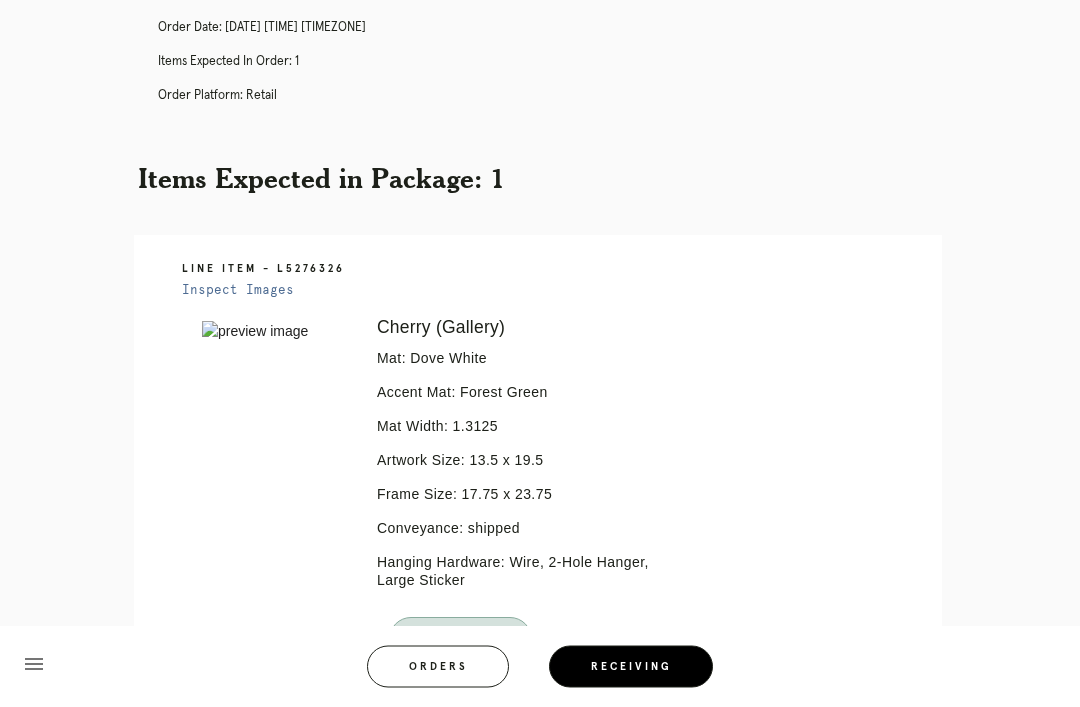 click on "Orders" at bounding box center [438, 667] 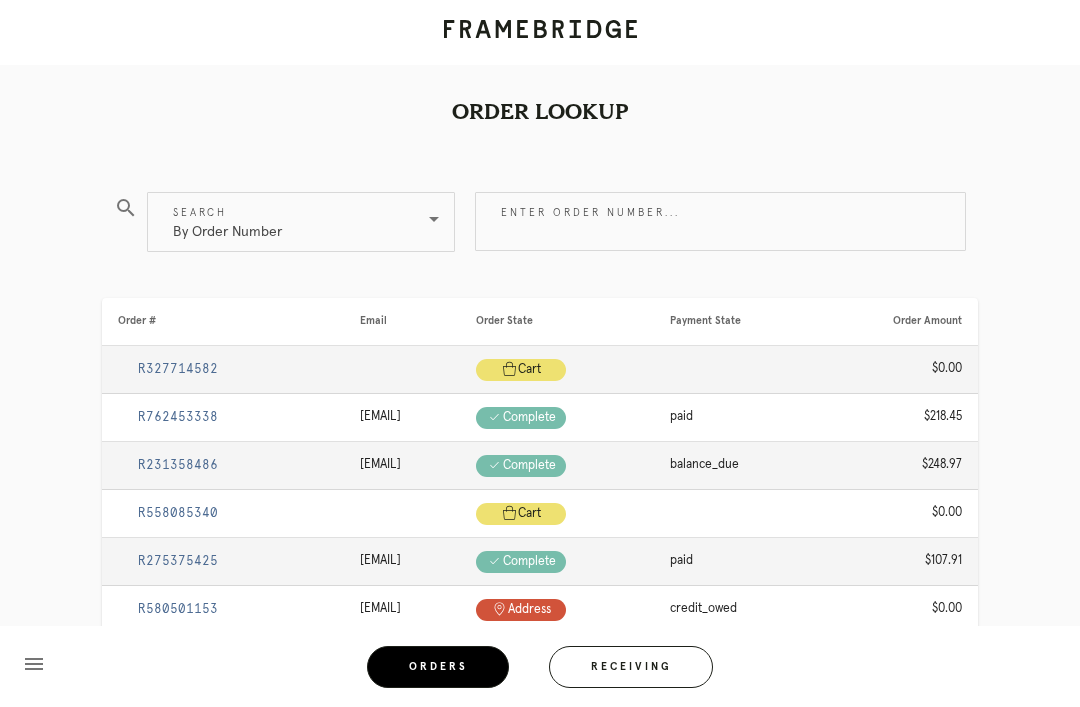 click on "Receiving" at bounding box center (631, 667) 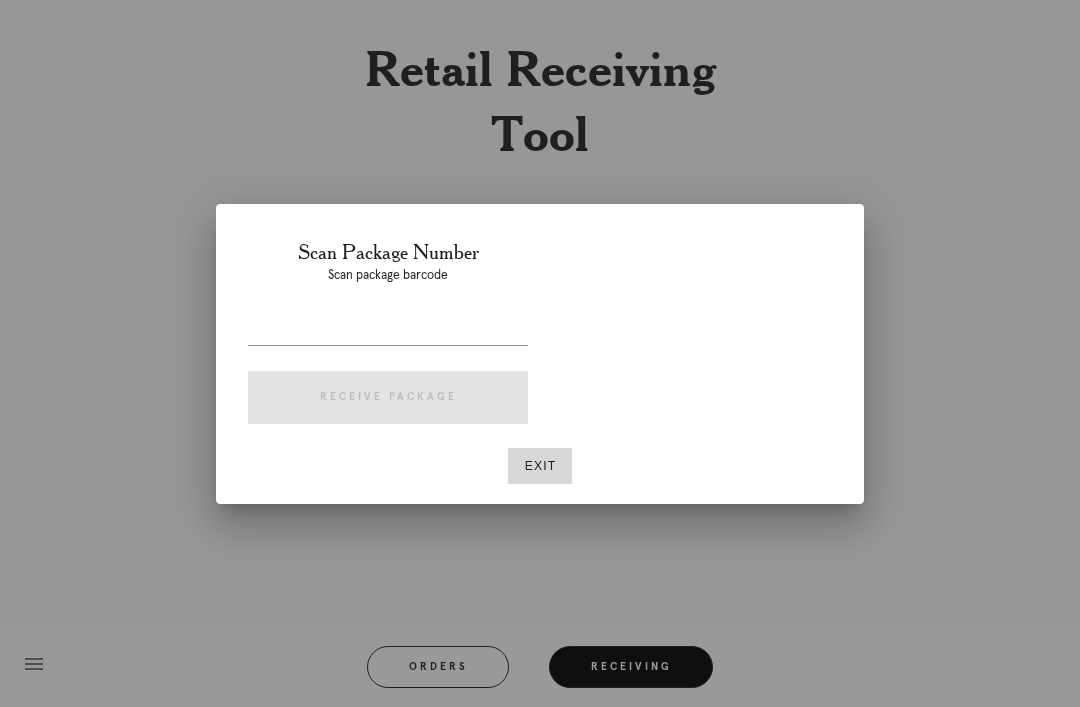 scroll, scrollTop: 64, scrollLeft: 0, axis: vertical 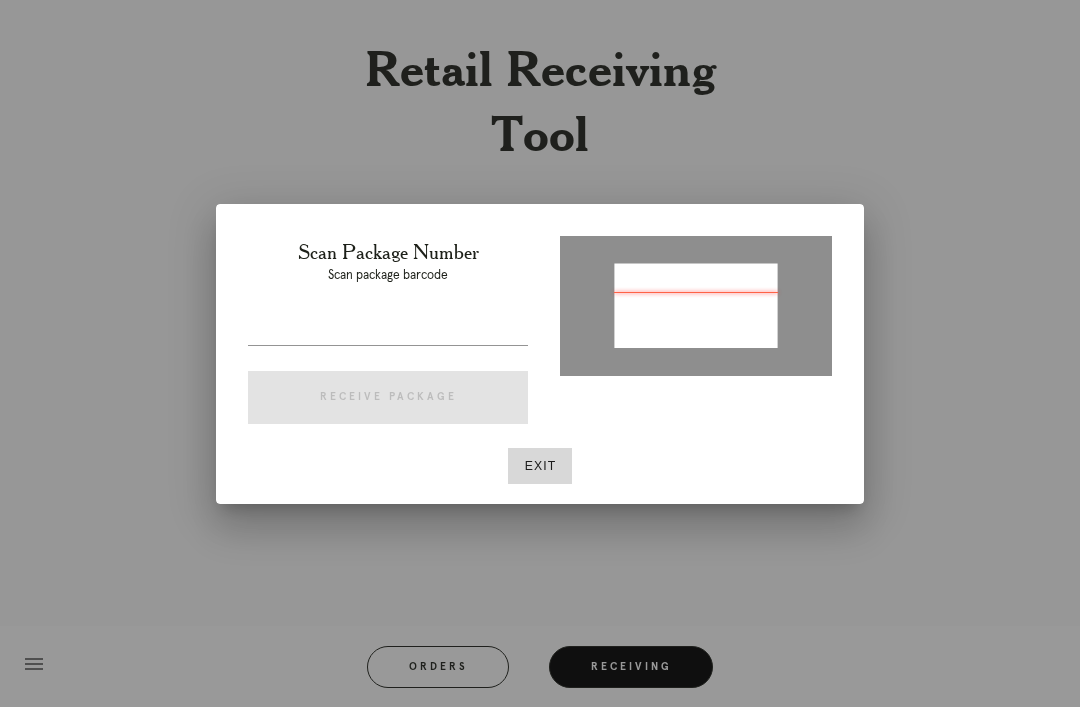 type on "P701816240047169" 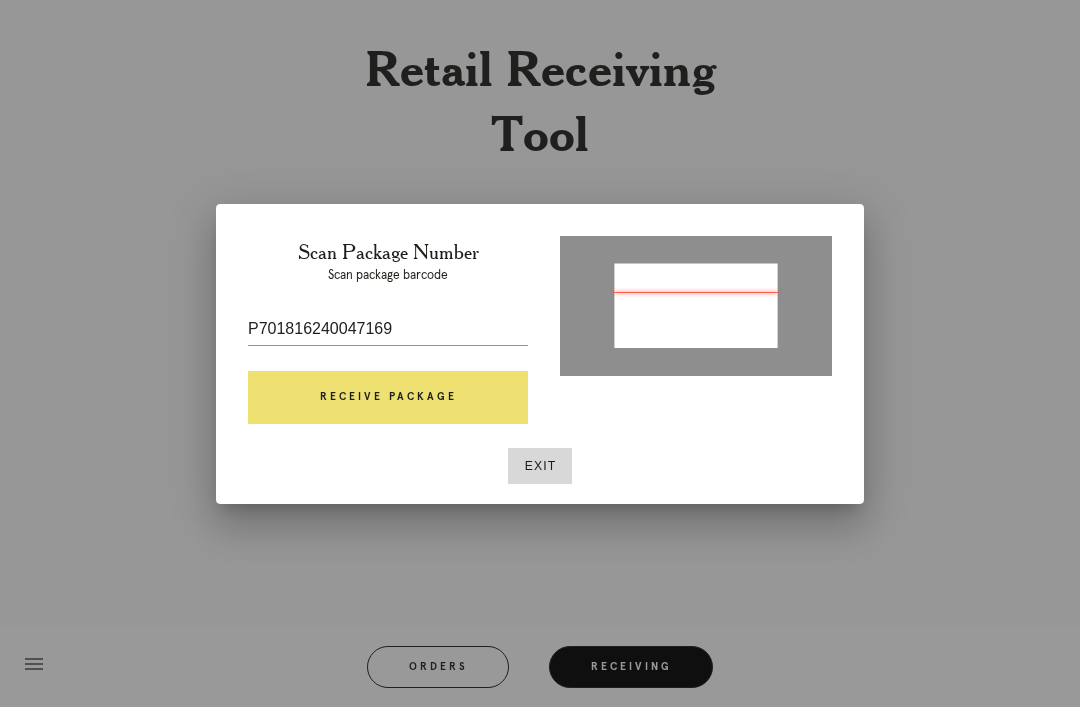 click on "Receive Package" at bounding box center (388, 398) 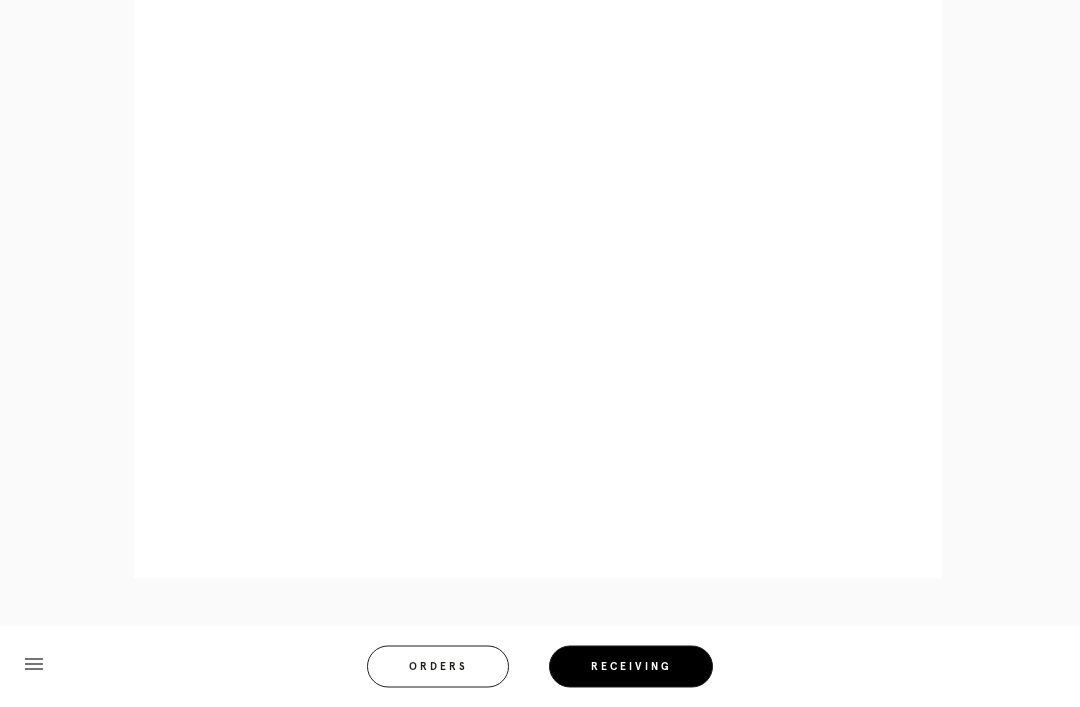 scroll, scrollTop: 928, scrollLeft: 0, axis: vertical 